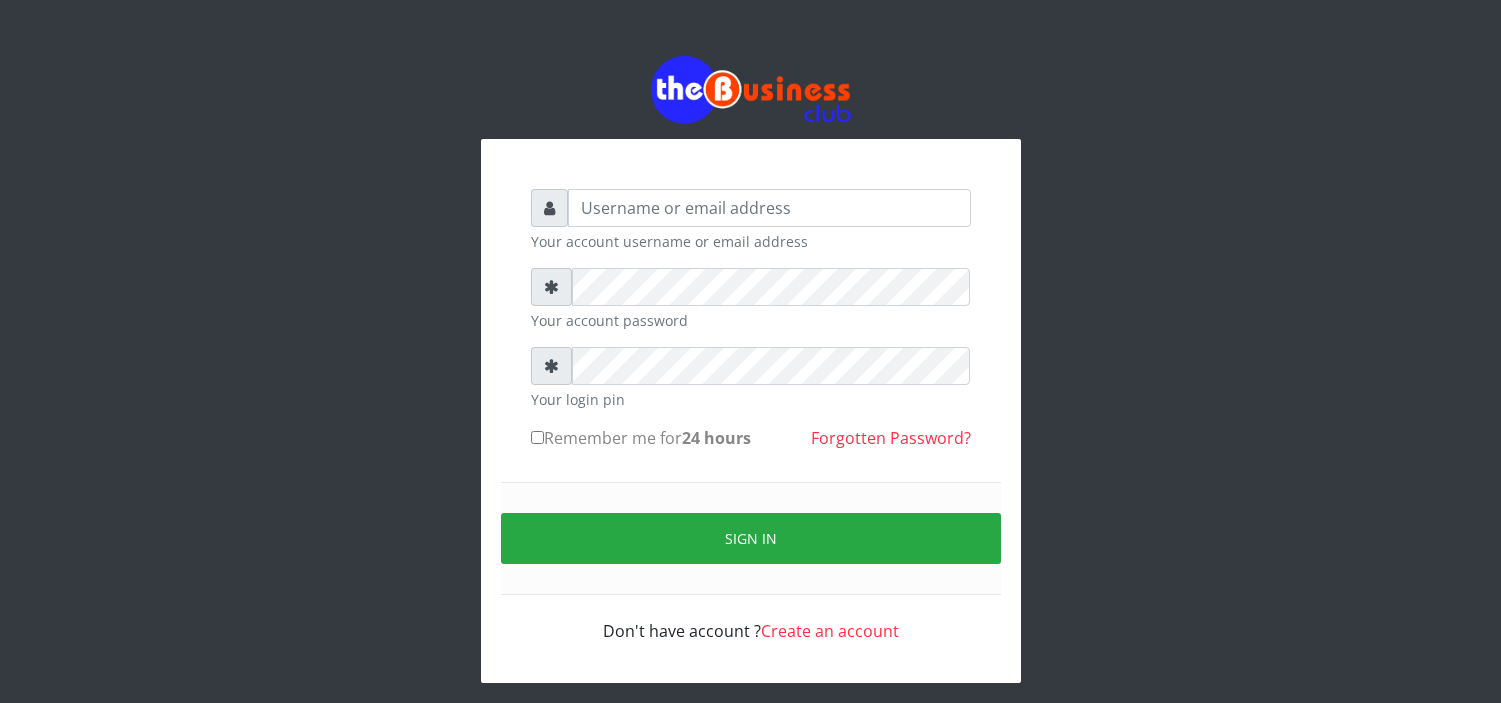 scroll, scrollTop: 0, scrollLeft: 0, axis: both 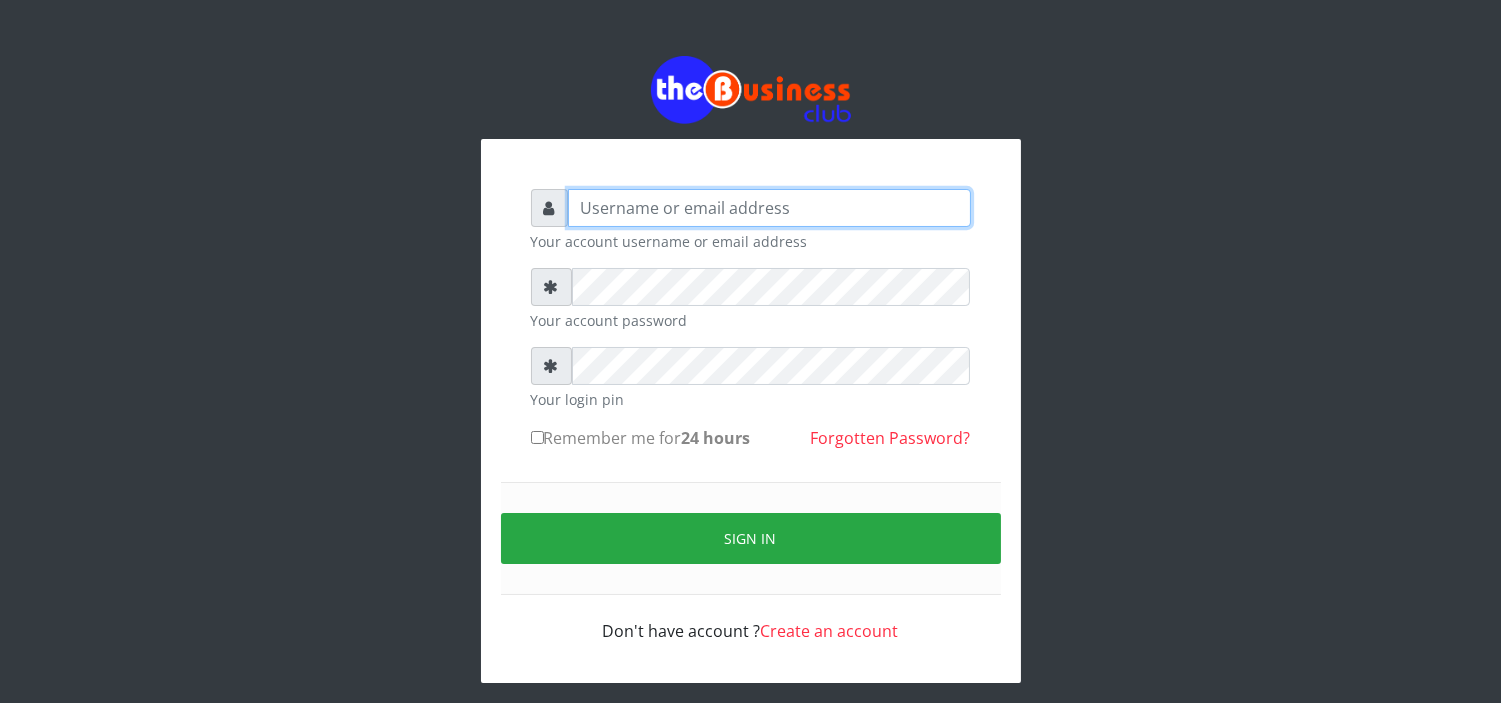 drag, startPoint x: 0, startPoint y: 0, endPoint x: 726, endPoint y: 216, distance: 757.451 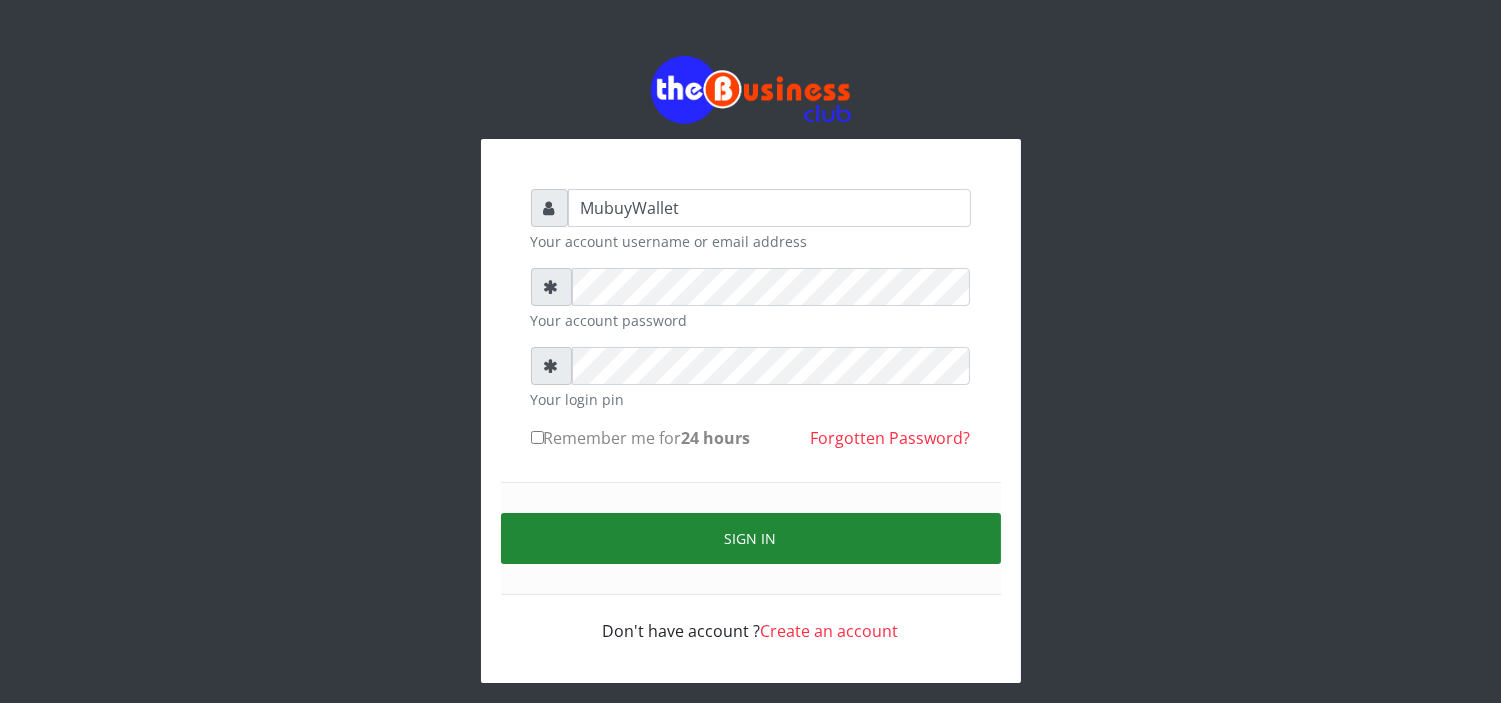 click on "Sign in" at bounding box center (751, 538) 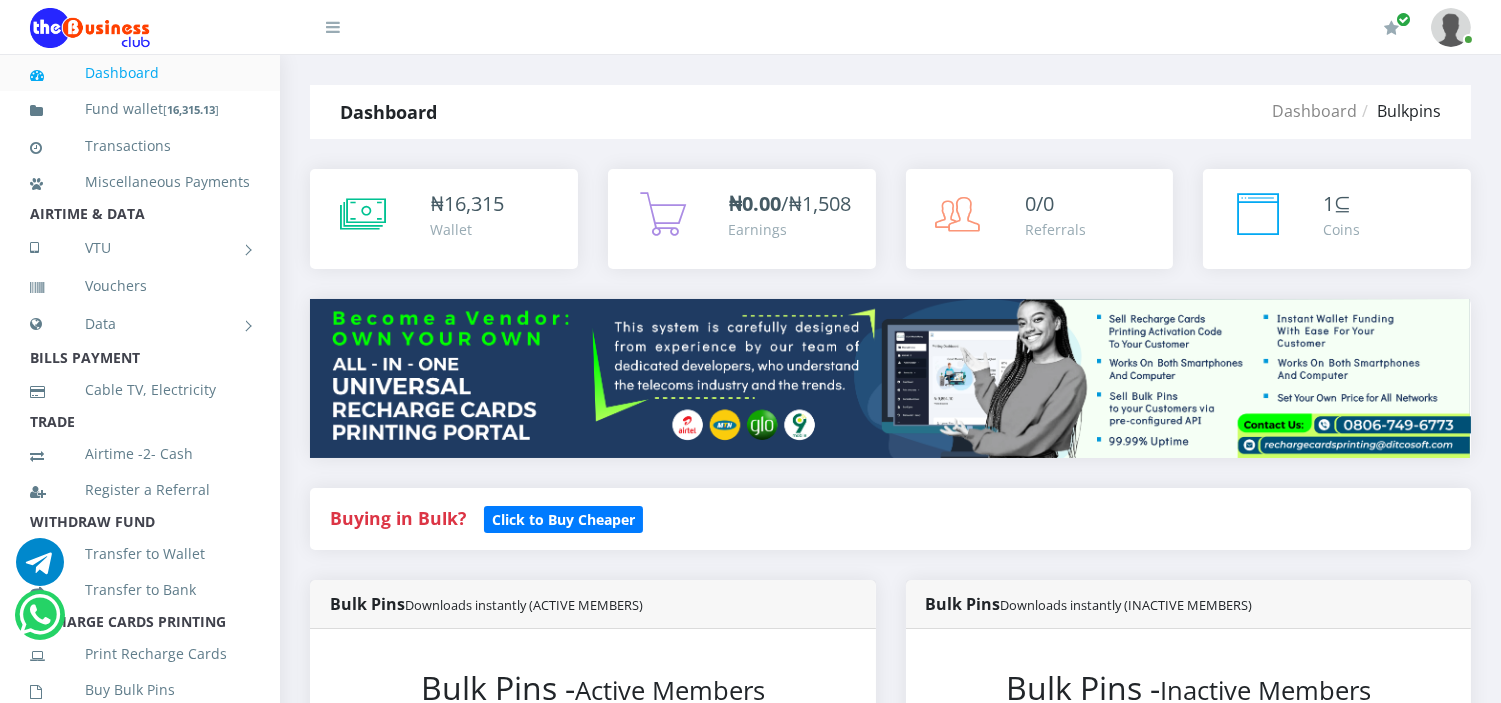 scroll, scrollTop: 0, scrollLeft: 0, axis: both 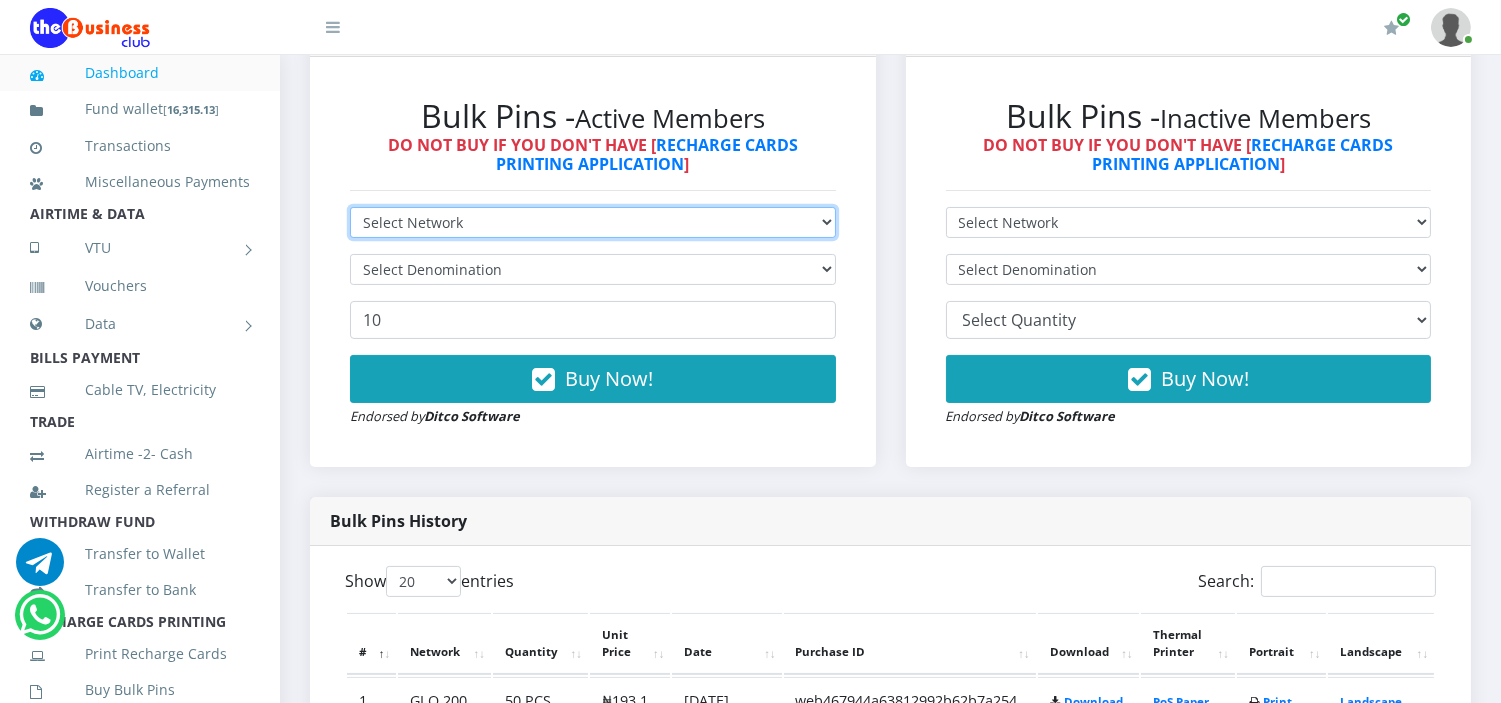 click on "Select Network
MTN
Globacom
9Mobile
Airtel" at bounding box center [593, 222] 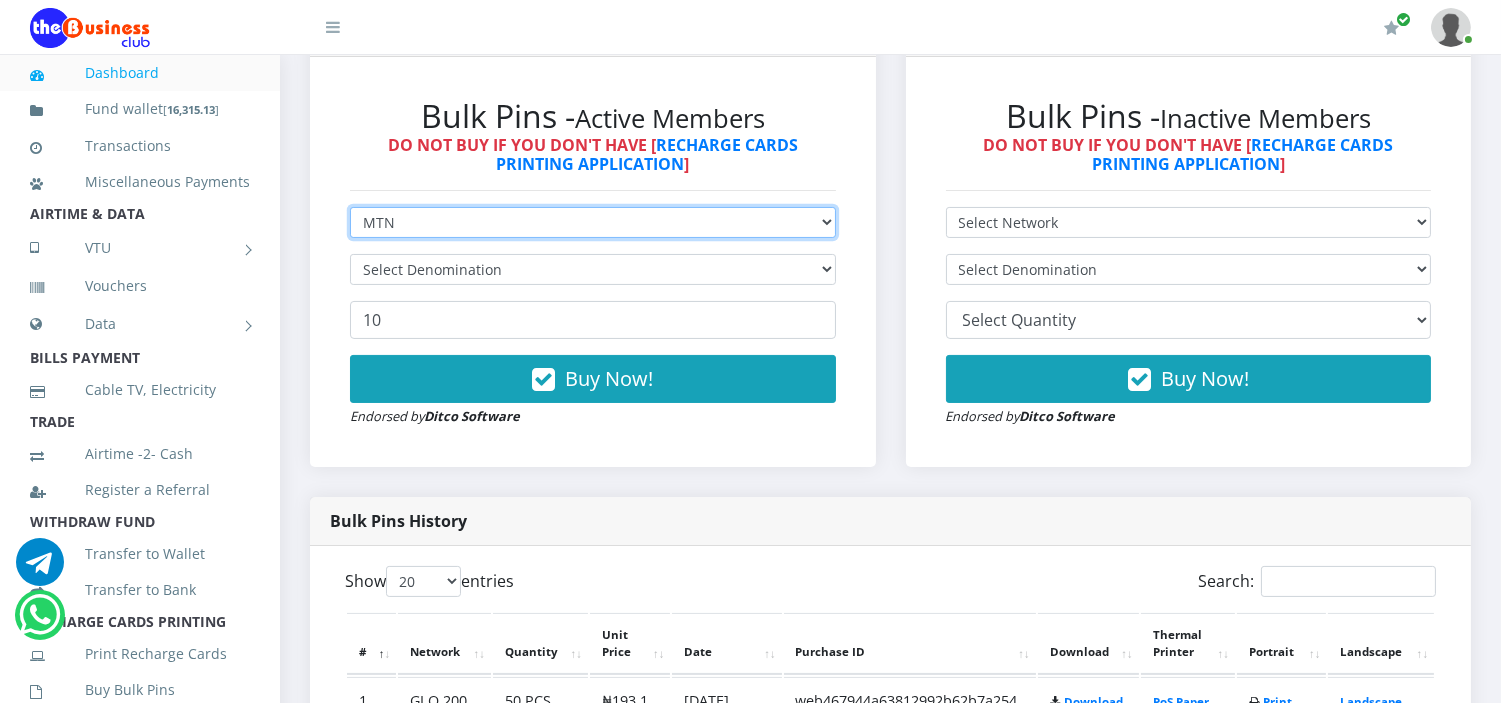 click on "Select Network
MTN
Globacom
9Mobile
Airtel" at bounding box center [593, 222] 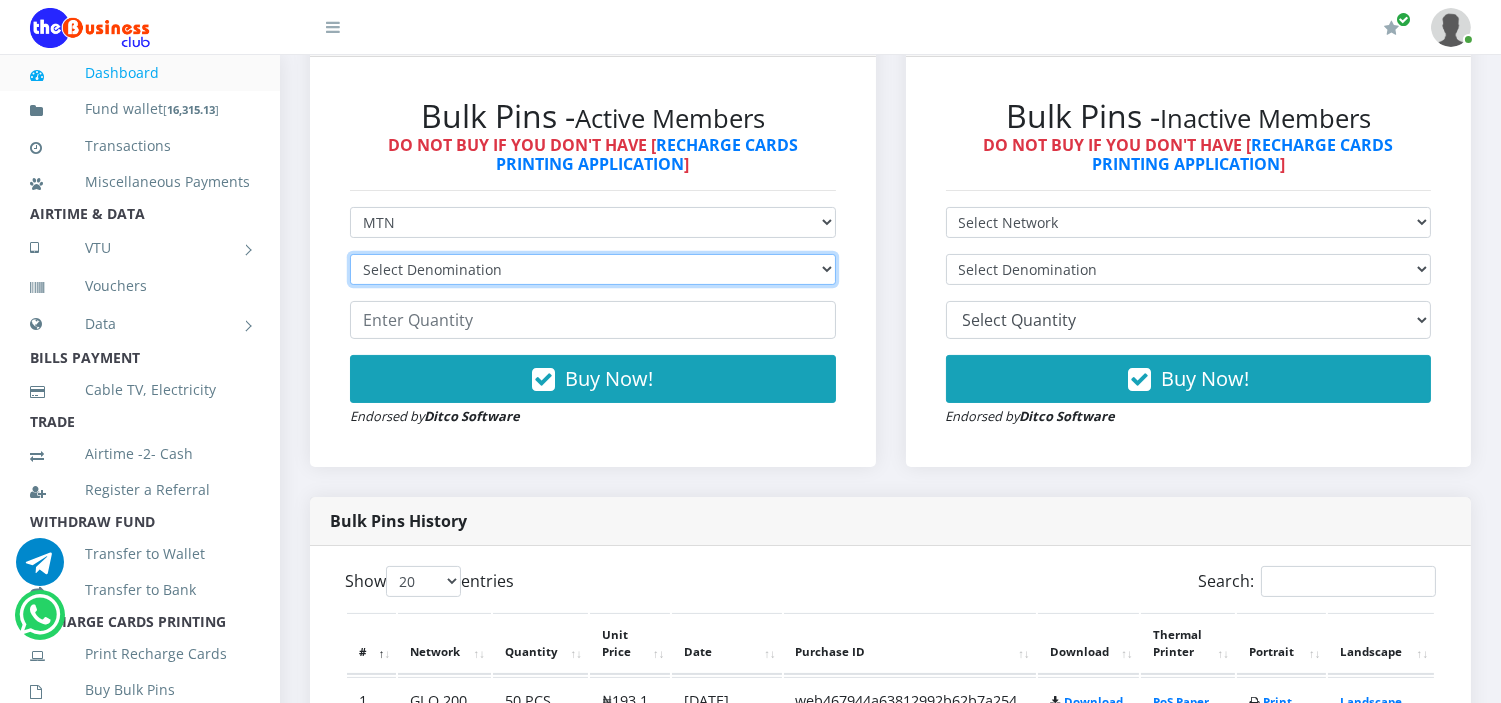 click on "Select Denomination MTN NGN100 - ₦96.99 MTN NGN200 - ₦193.98 MTN NGN400 - ₦387.96 MTN NGN500 - ₦484.95 MTN NGN1000 - ₦969.90 MTN NGN1500 - ₦1,454.85" at bounding box center [593, 269] 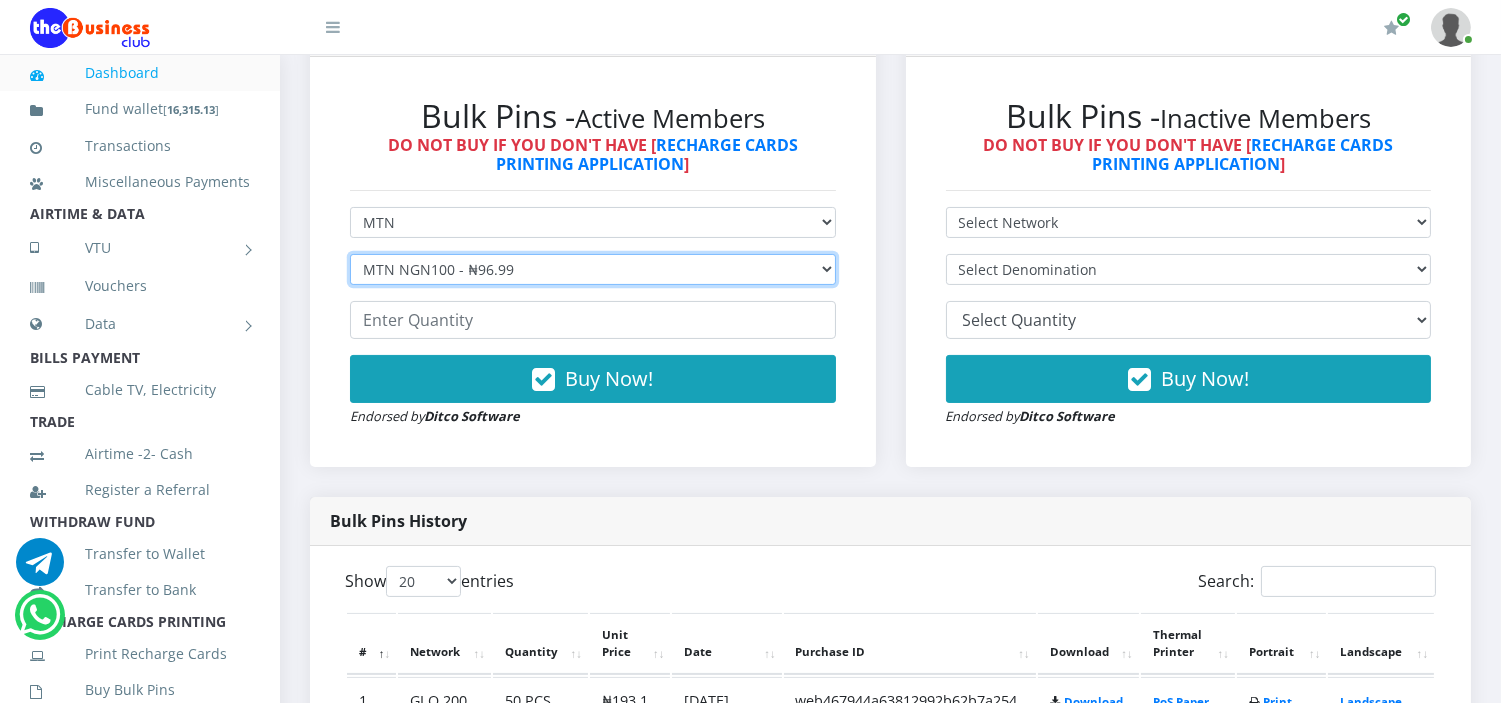 click on "Select Denomination MTN NGN100 - ₦96.99 MTN NGN200 - ₦193.98 MTN NGN400 - ₦387.96 MTN NGN500 - ₦484.95 MTN NGN1000 - ₦969.90 MTN NGN1500 - ₦1,454.85" at bounding box center (593, 269) 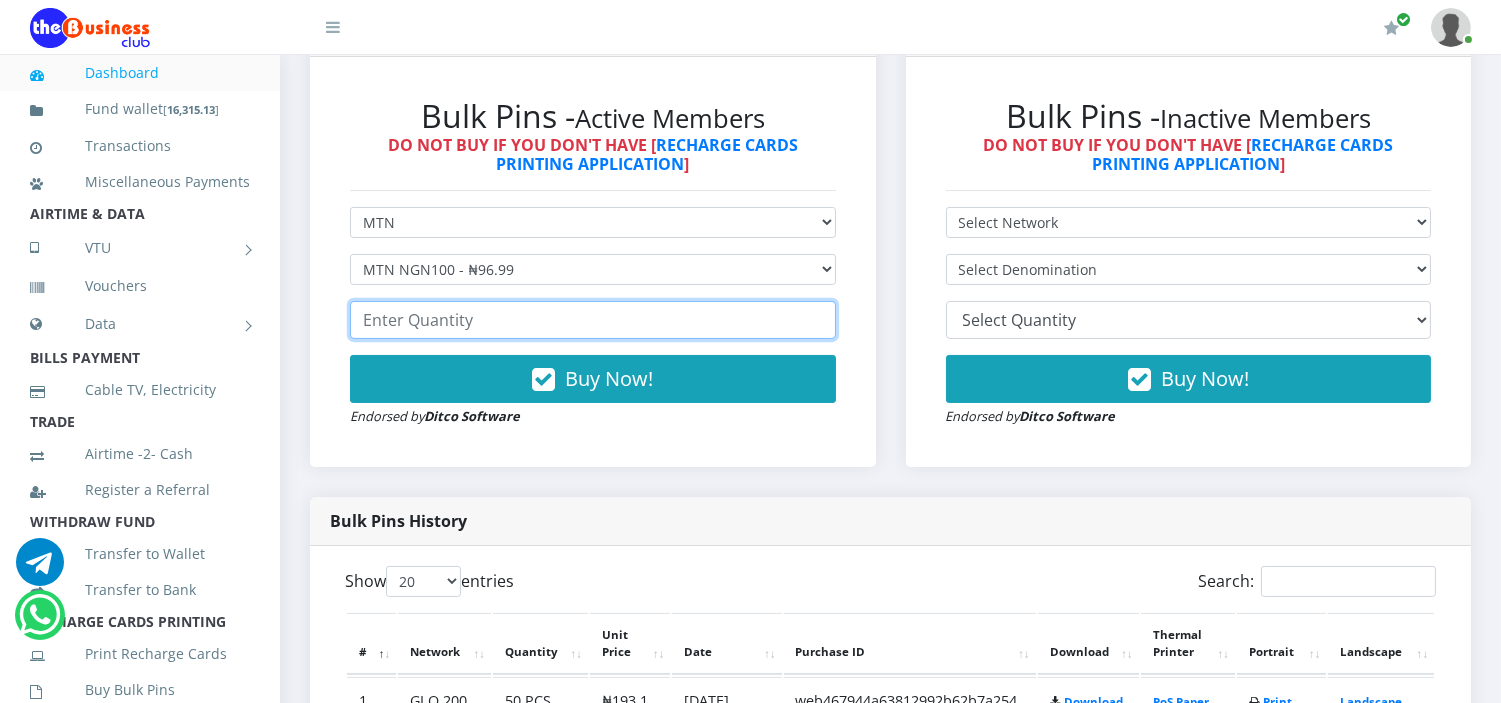 click at bounding box center [593, 320] 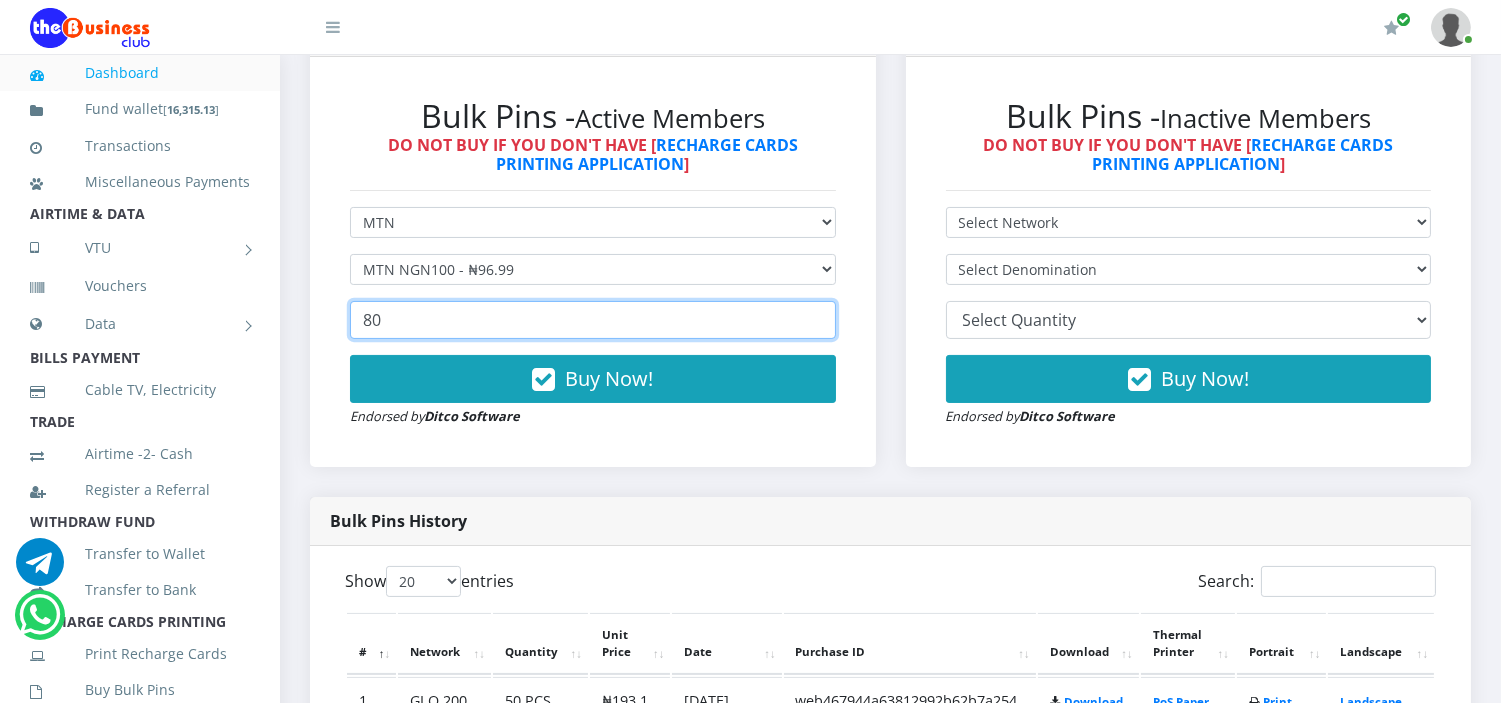 type on "80" 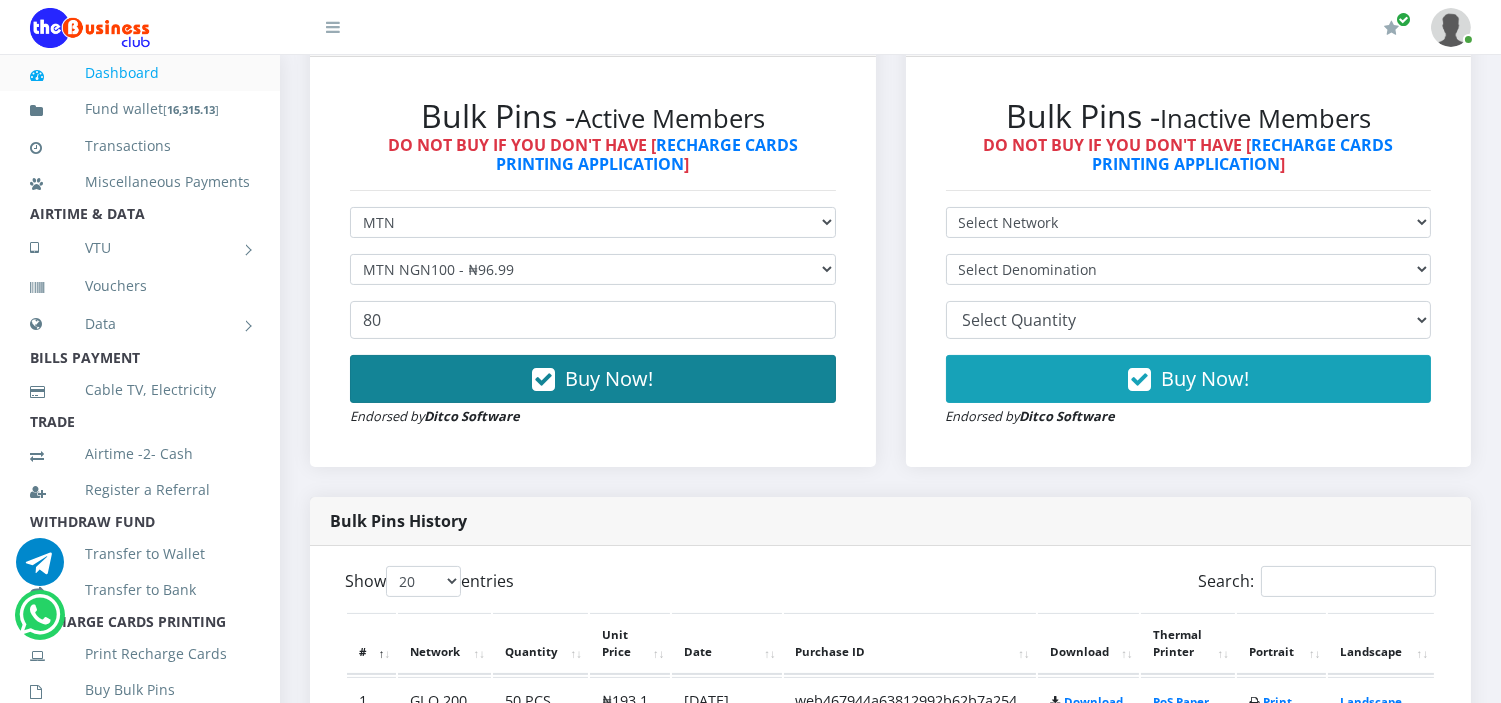 click on "Buy Now!" at bounding box center (593, 379) 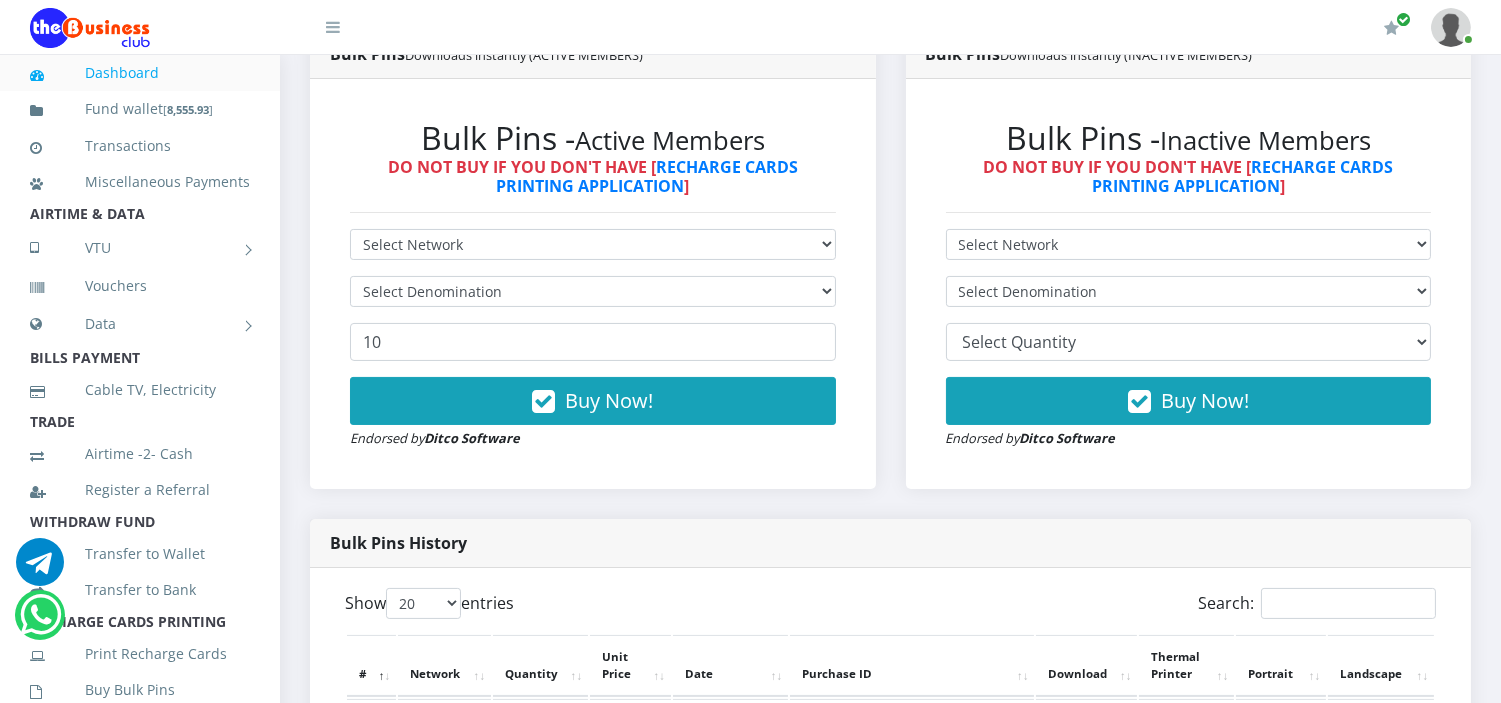 scroll, scrollTop: 0, scrollLeft: 0, axis: both 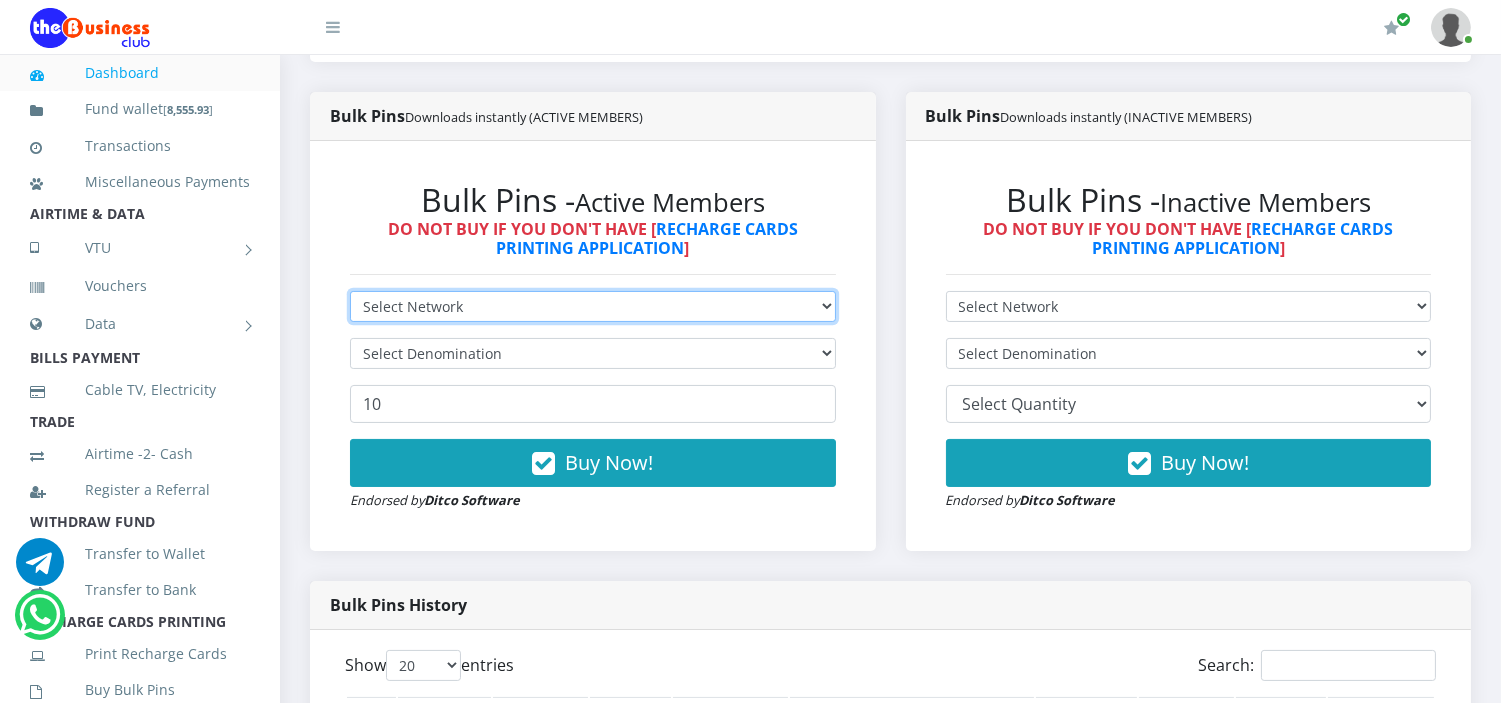 click on "Select Network
MTN
Globacom
9Mobile
Airtel" at bounding box center (593, 306) 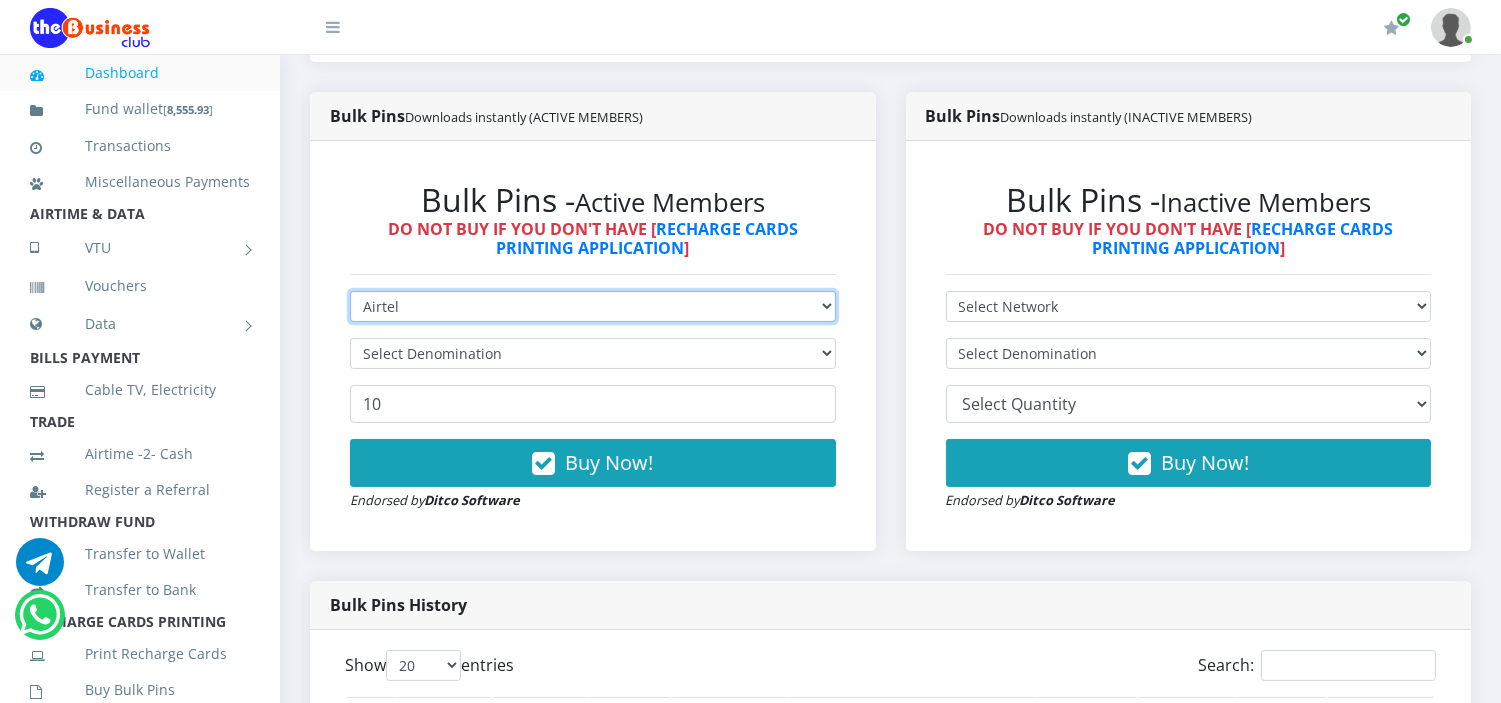 click on "Select Network
MTN
Globacom
9Mobile
Airtel" at bounding box center (593, 306) 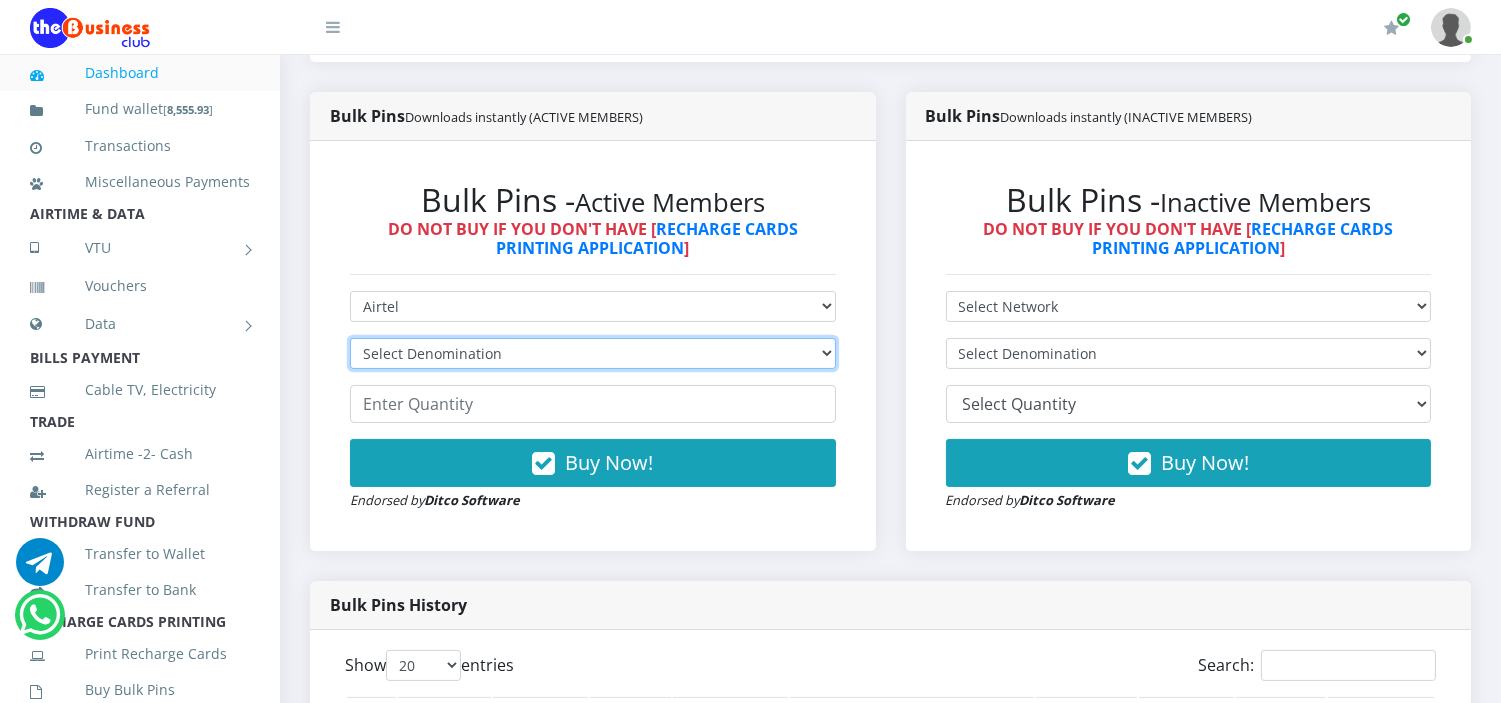 click on "Select Denomination Airtel NGN100 - ₦96.38 Airtel NGN200 - ₦192.76 Airtel NGN500 - ₦481.90 Airtel NGN1000 - ₦963.80" at bounding box center (593, 353) 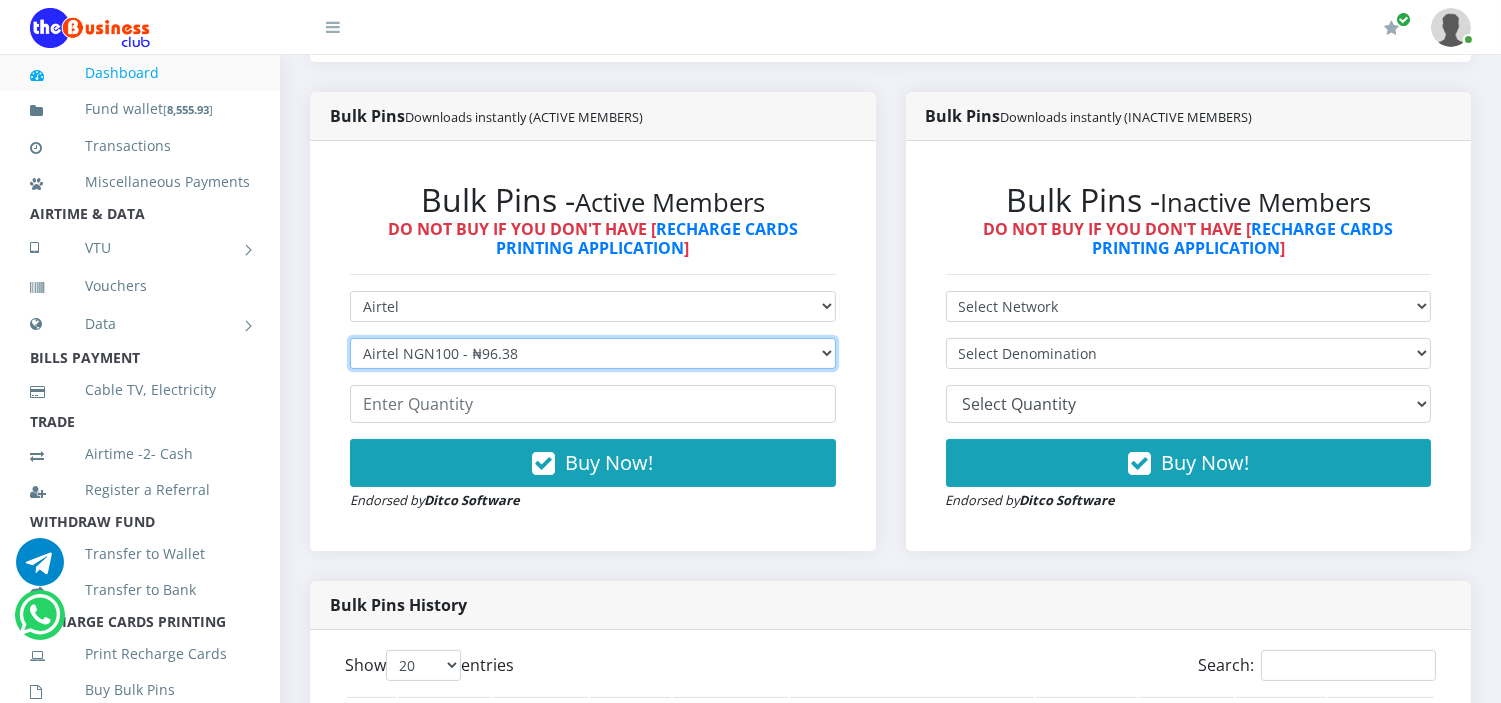 click on "Select Denomination Airtel NGN100 - ₦96.38 Airtel NGN200 - ₦192.76 Airtel NGN500 - ₦481.90 Airtel NGN1000 - ₦963.80" at bounding box center [593, 353] 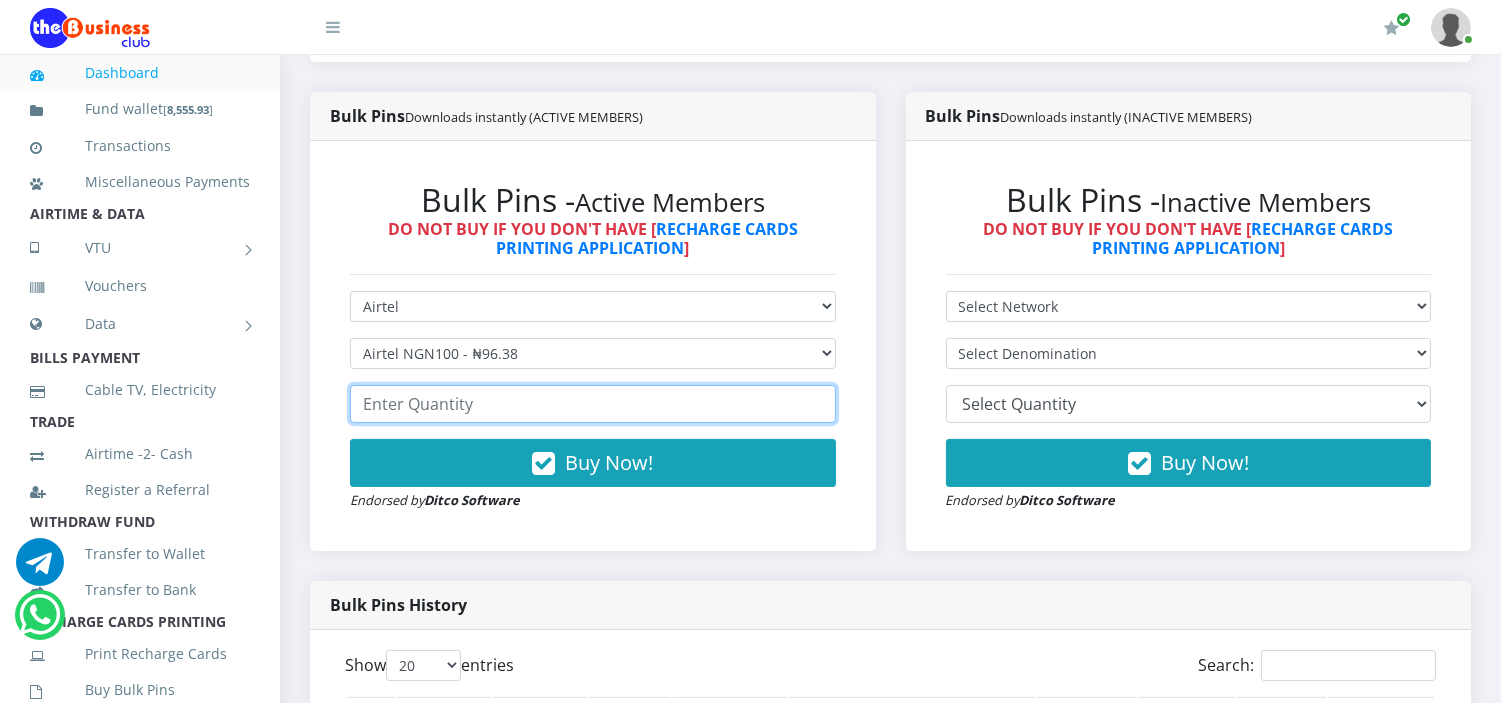click at bounding box center [593, 404] 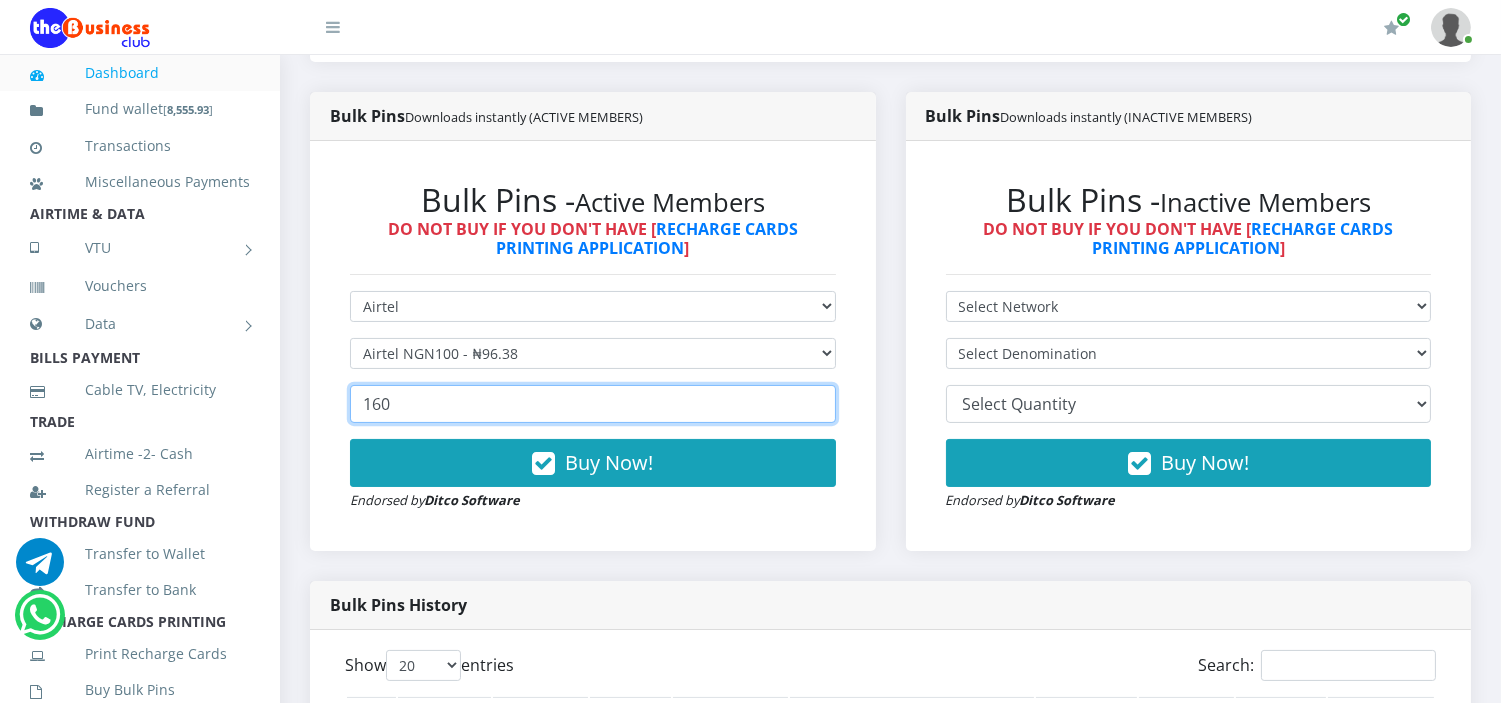 type on "160" 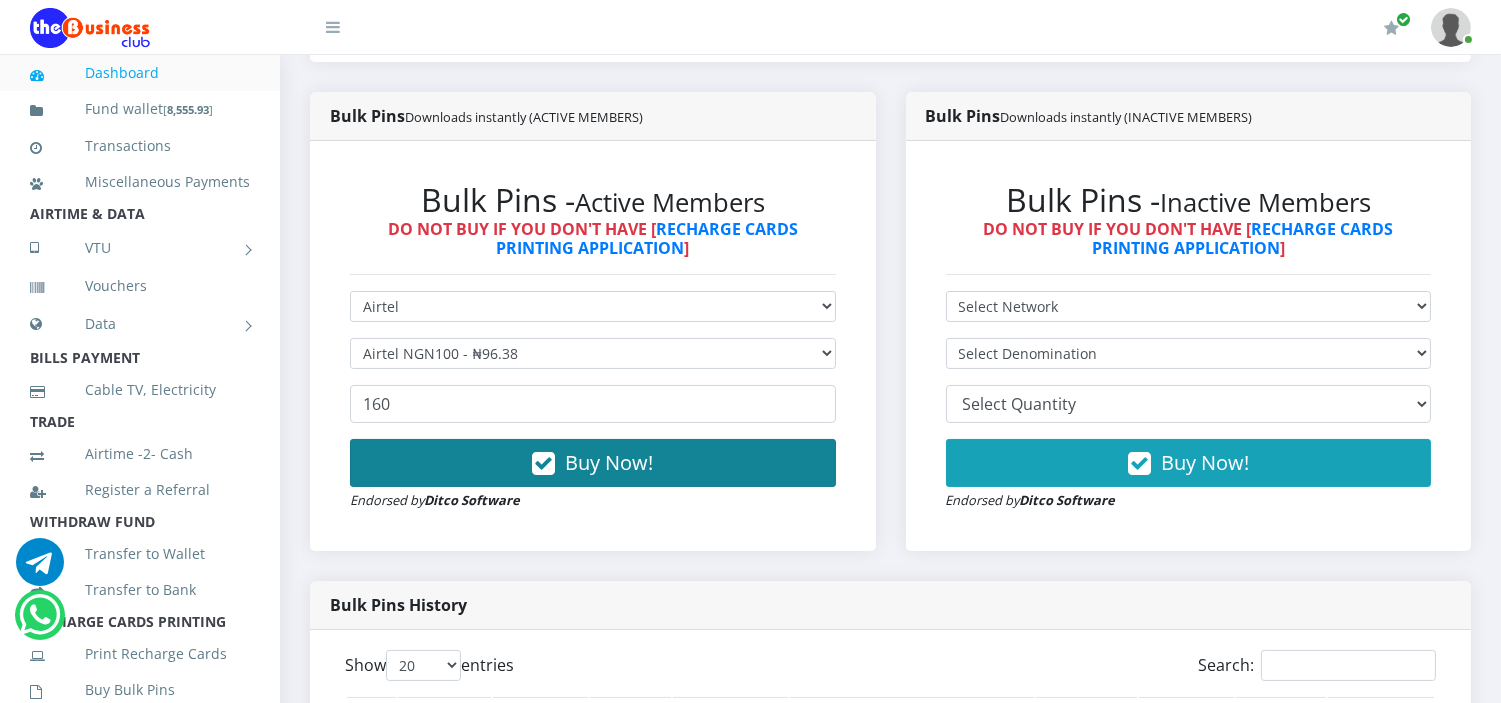 click on "Buy Now!" at bounding box center (593, 463) 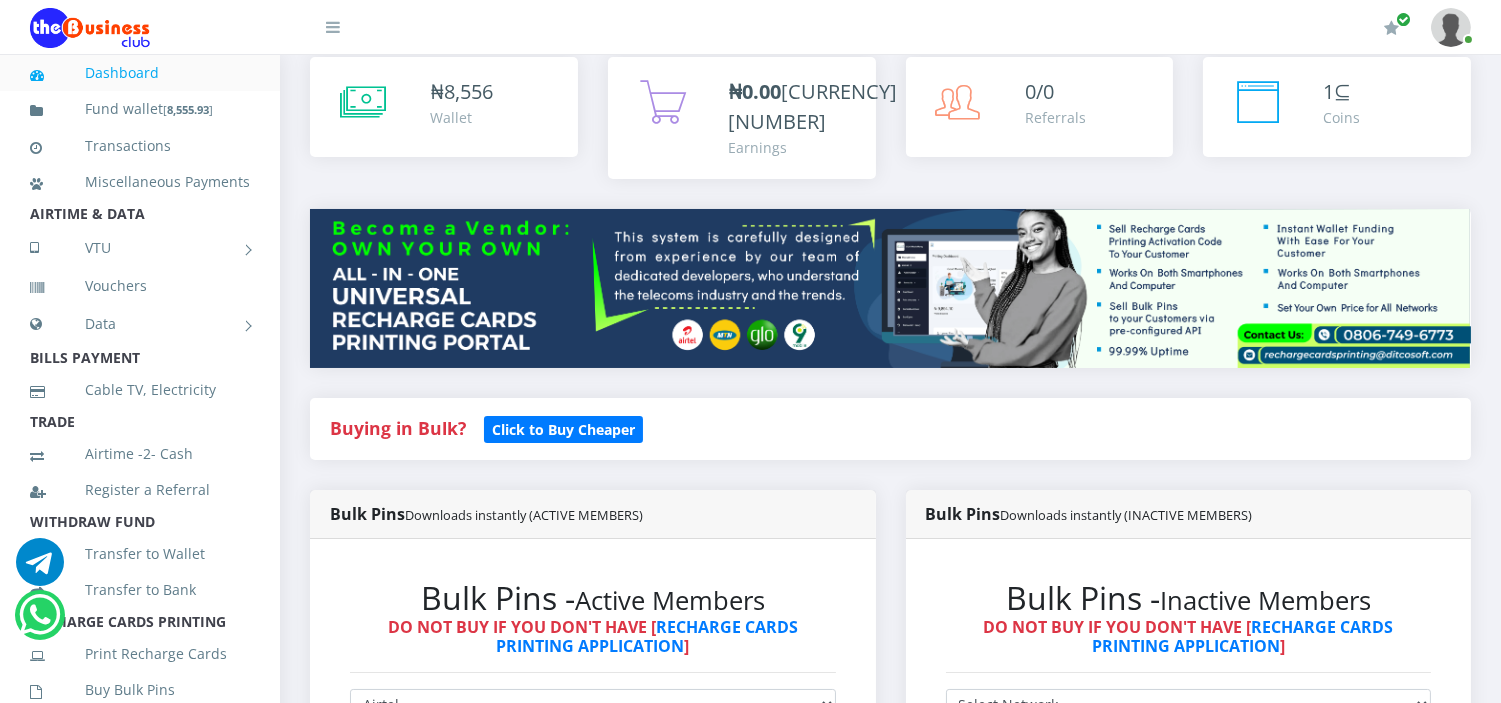 scroll, scrollTop: 0, scrollLeft: 0, axis: both 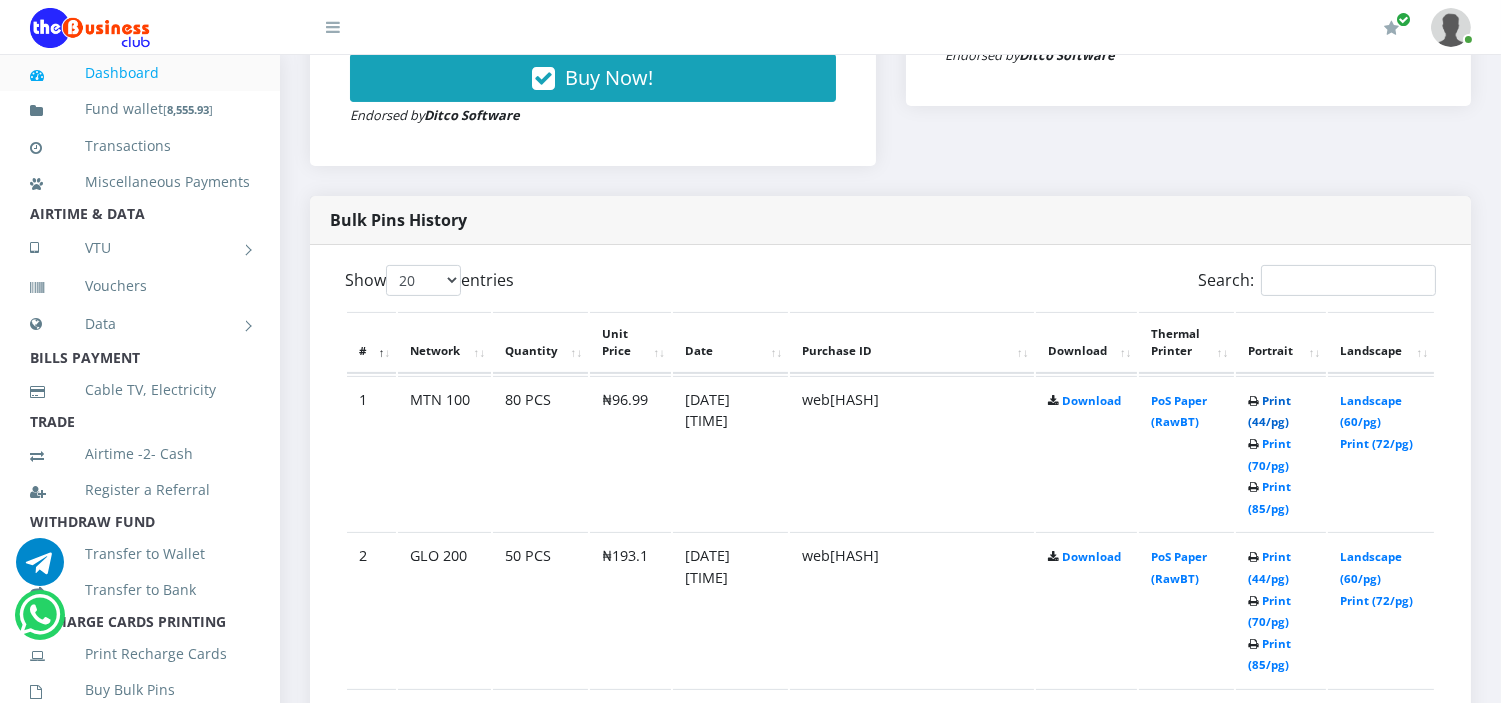 click on "Print (44/pg)" at bounding box center (1269, 411) 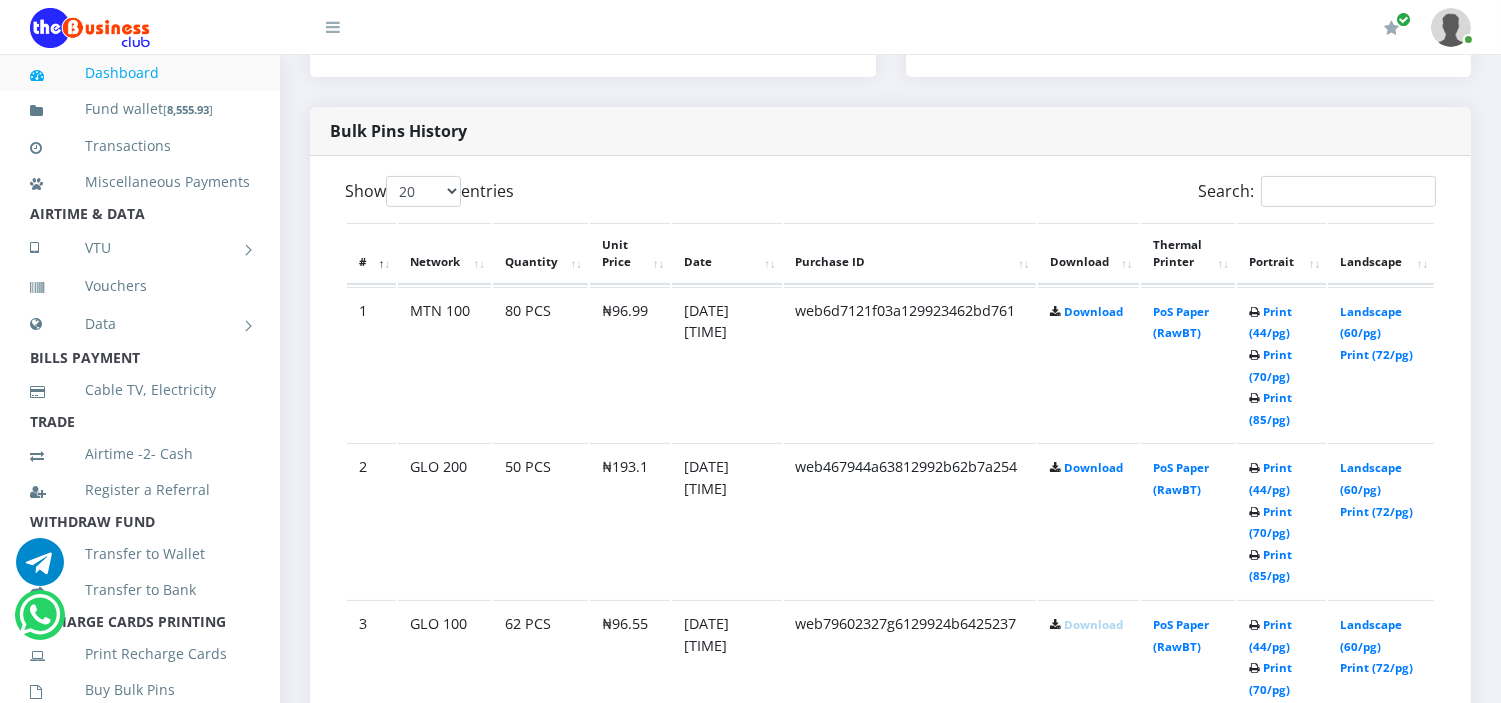scroll, scrollTop: 0, scrollLeft: 0, axis: both 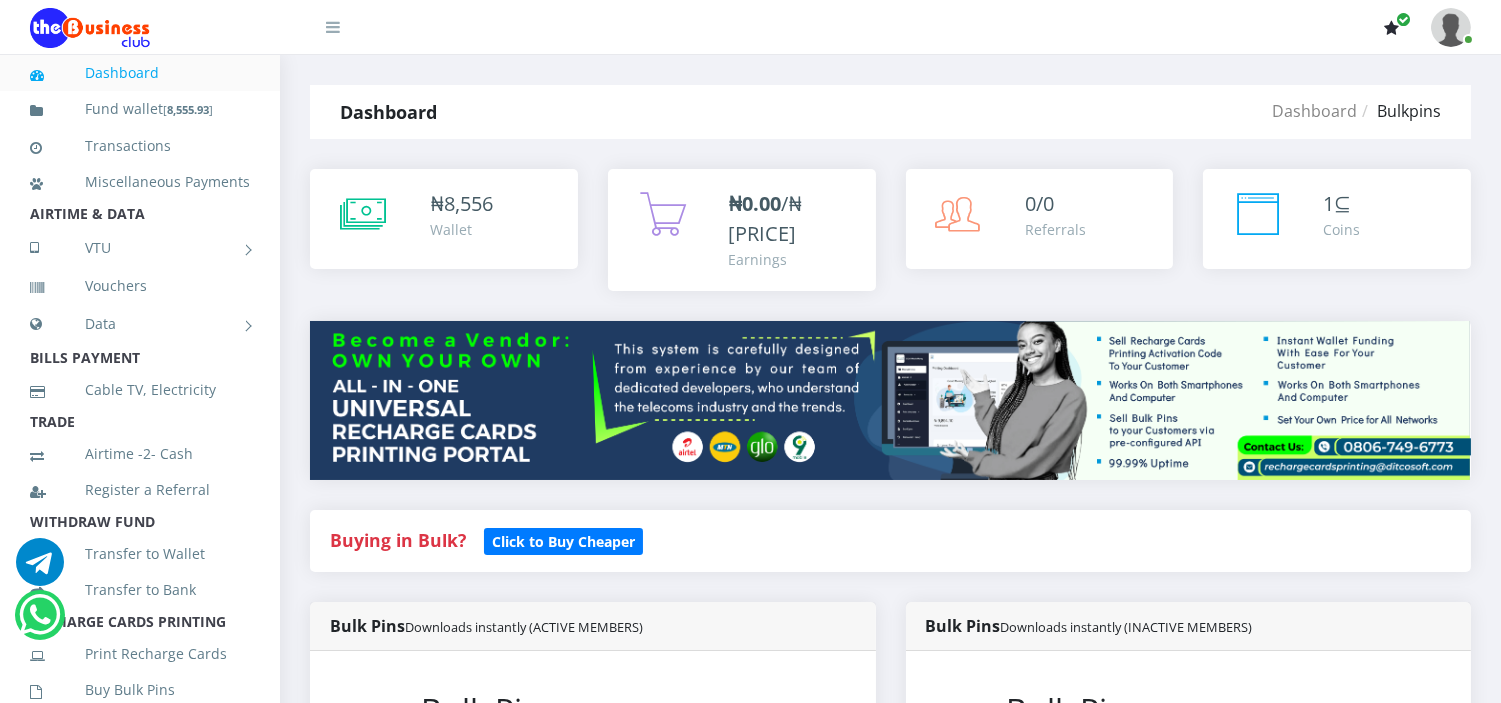click at bounding box center (1391, 28) 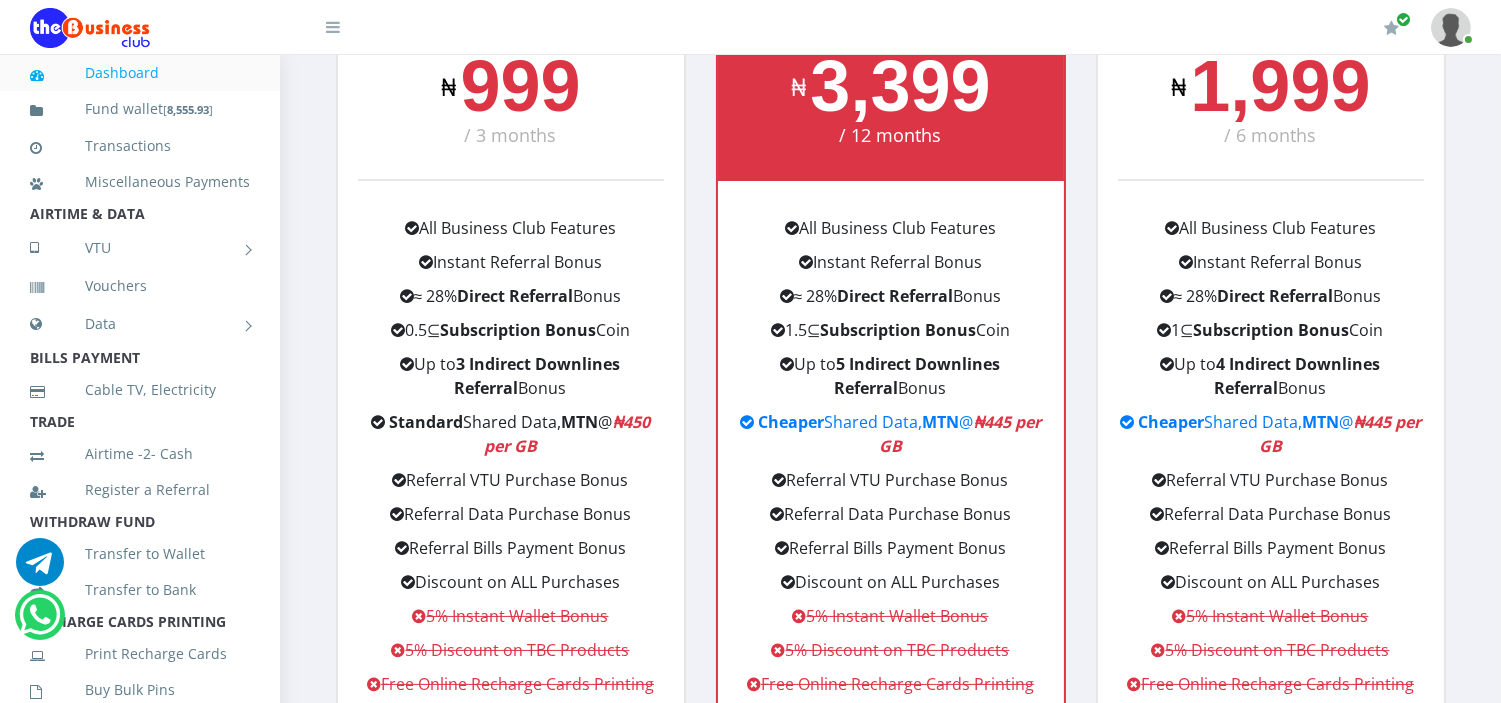 scroll, scrollTop: 0, scrollLeft: 0, axis: both 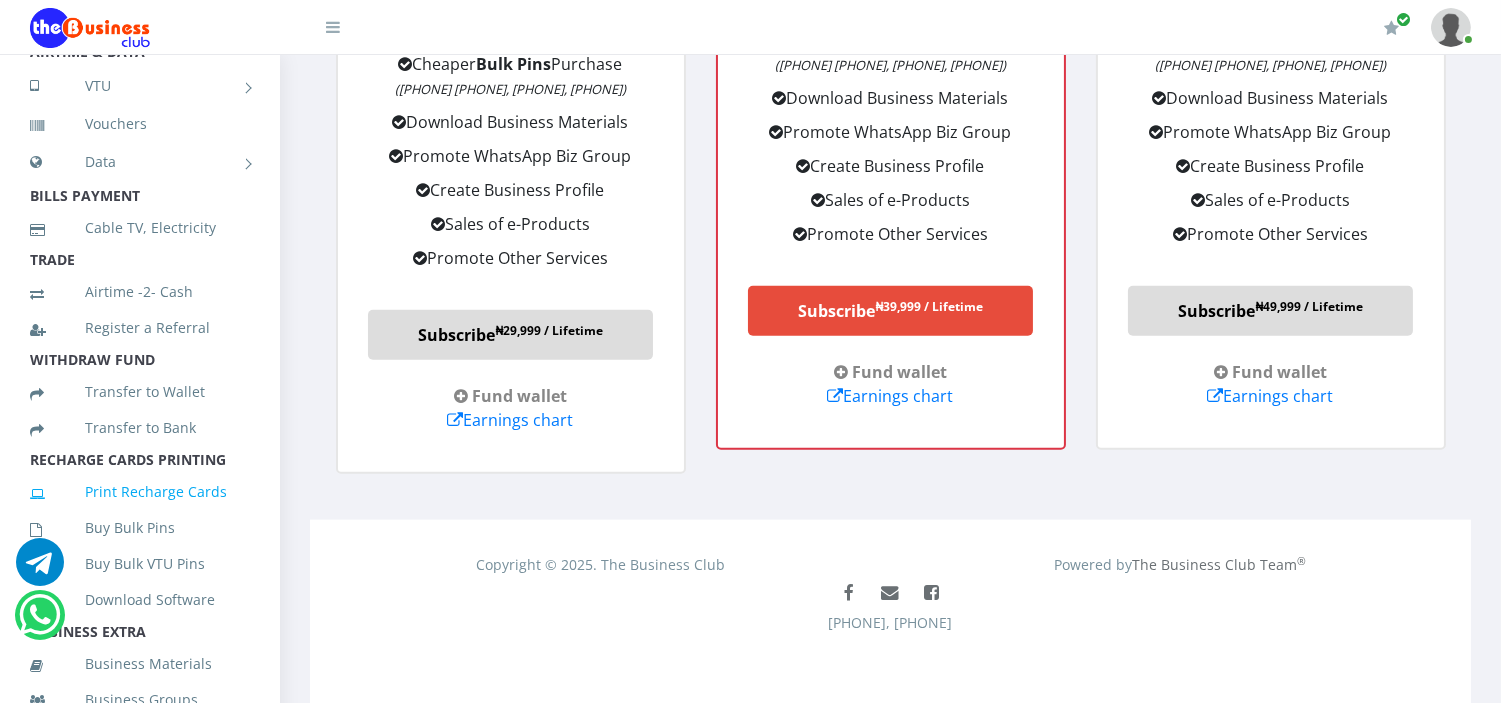 click on "Print Recharge Cards" at bounding box center [140, 492] 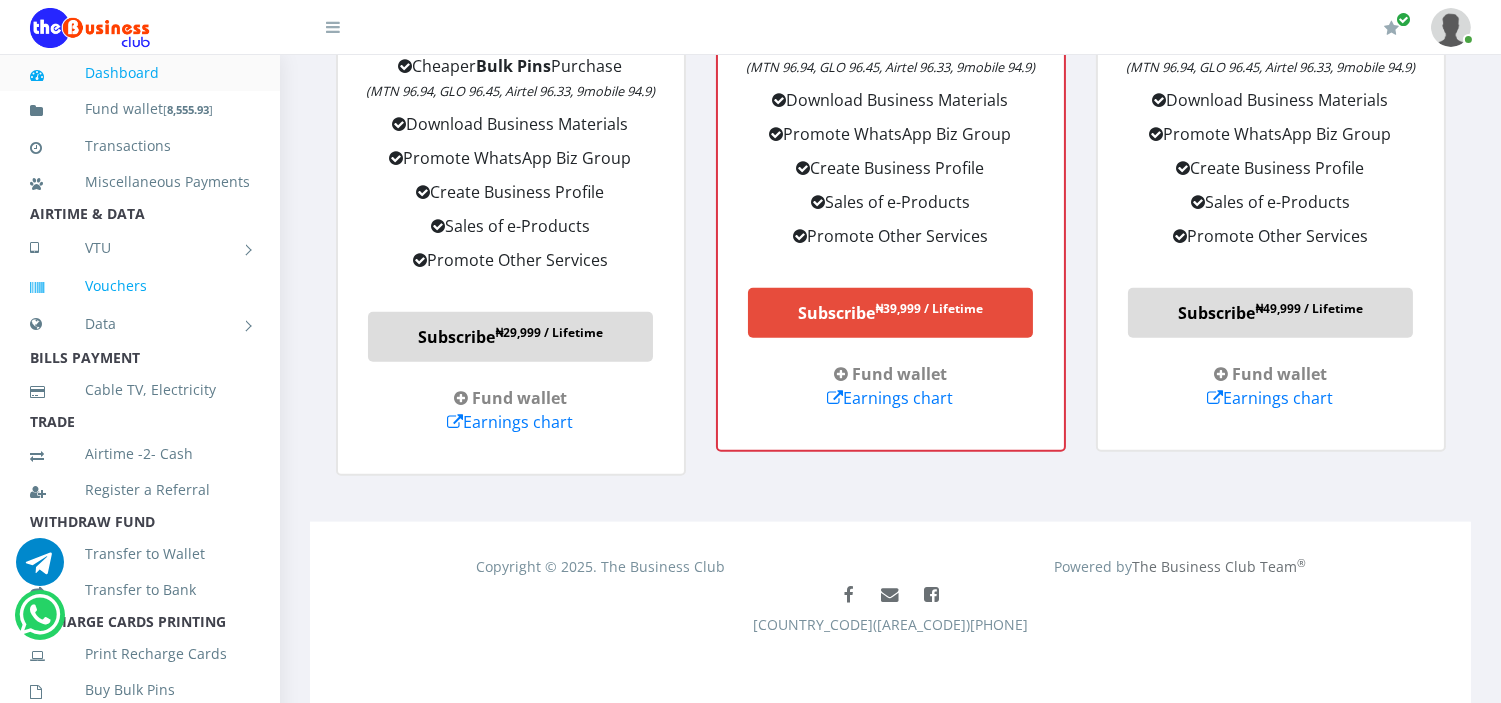 scroll, scrollTop: 0, scrollLeft: 0, axis: both 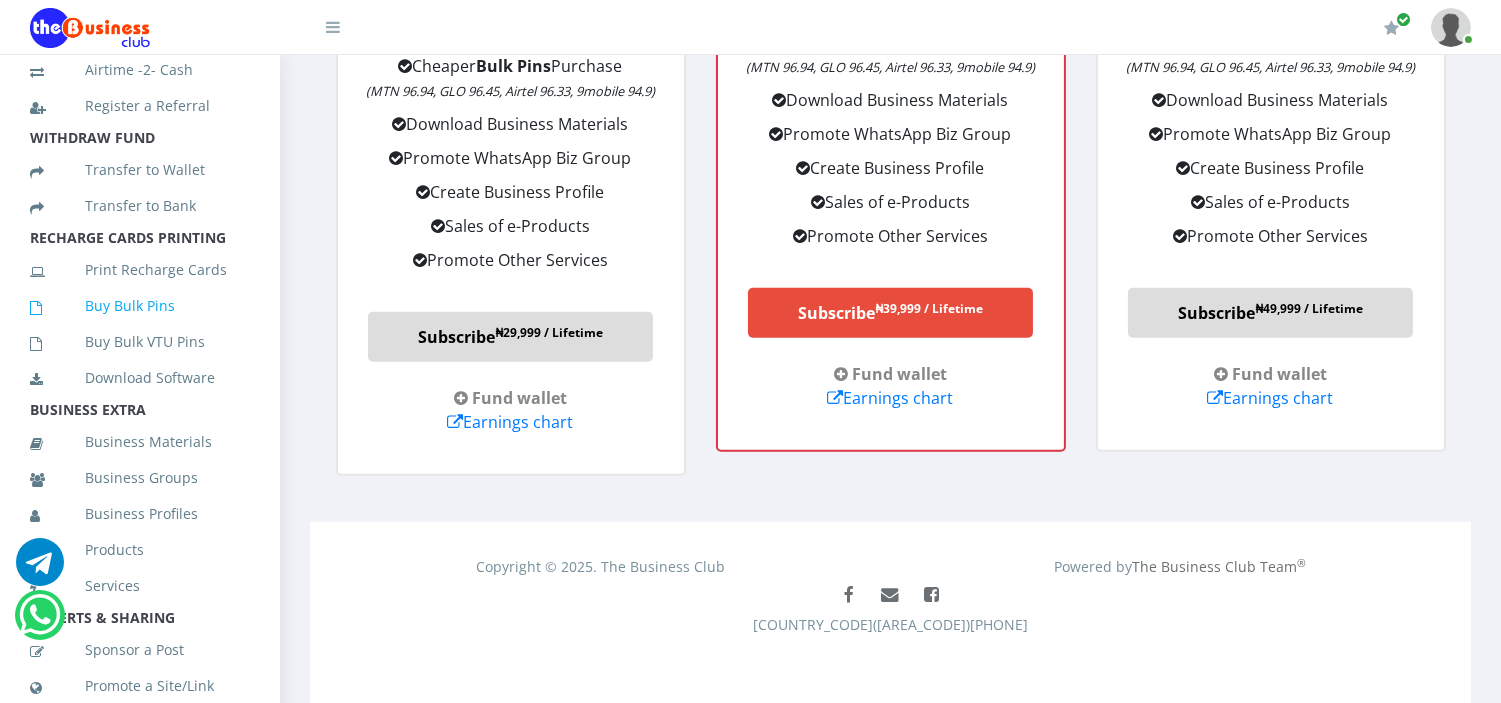 click on "Buy Bulk Pins" at bounding box center [140, 306] 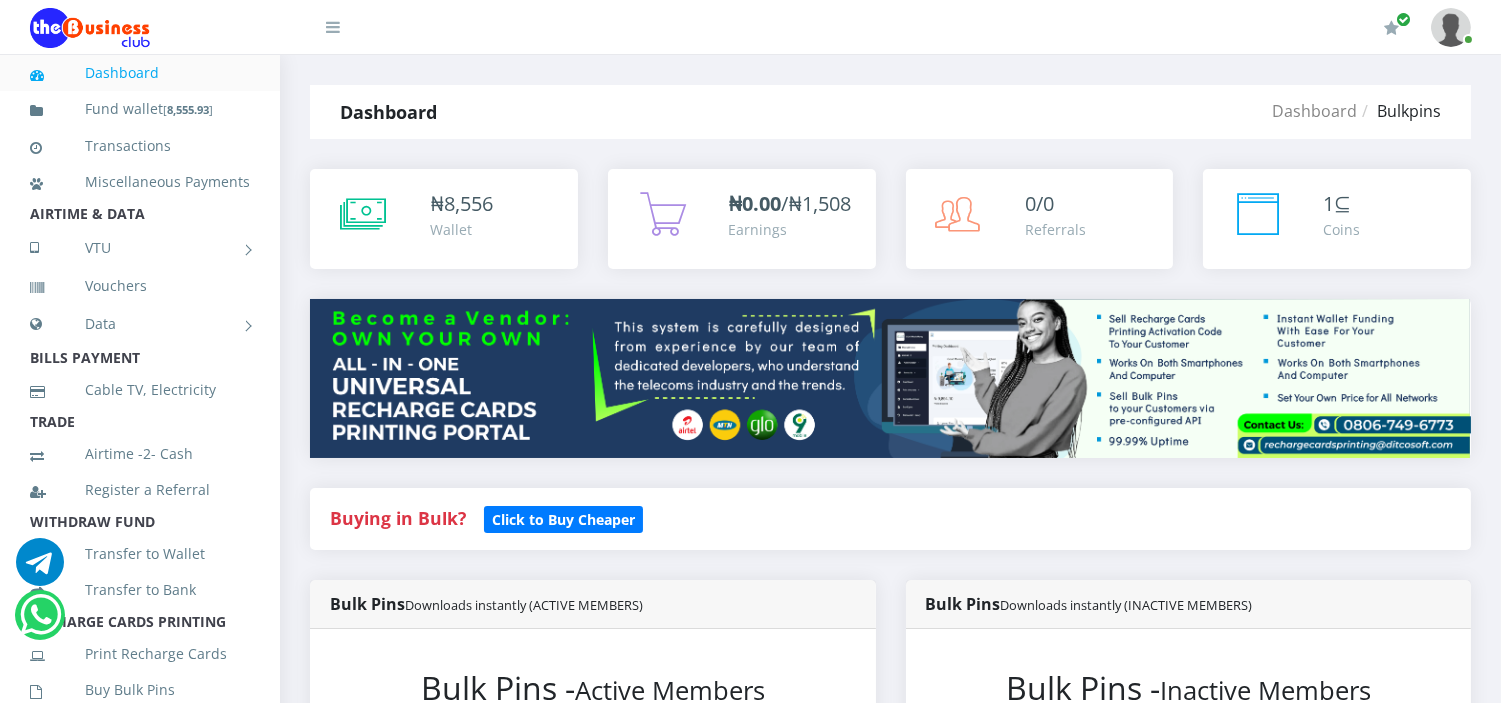scroll, scrollTop: 614, scrollLeft: 0, axis: vertical 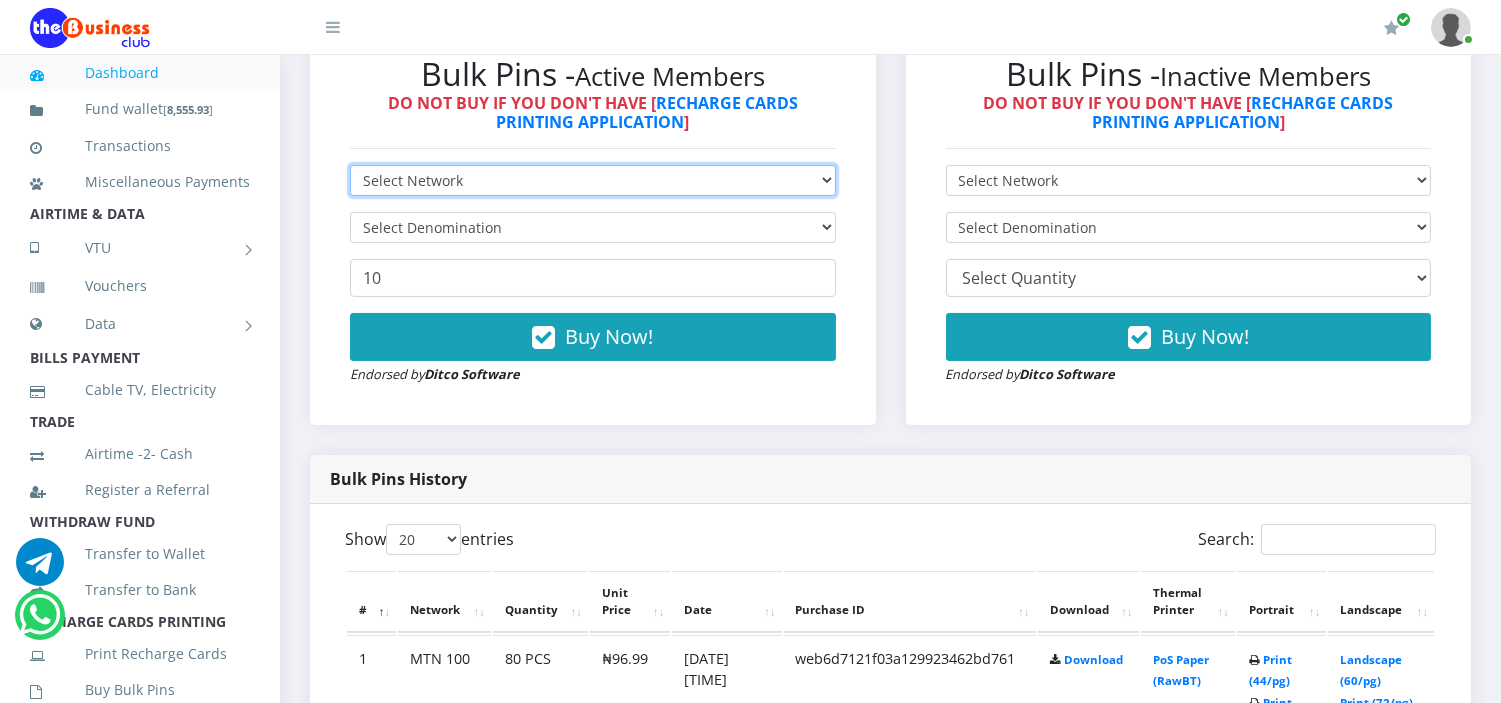 click on "Select Network
MTN
Globacom
9Mobile
Airtel" at bounding box center [593, 180] 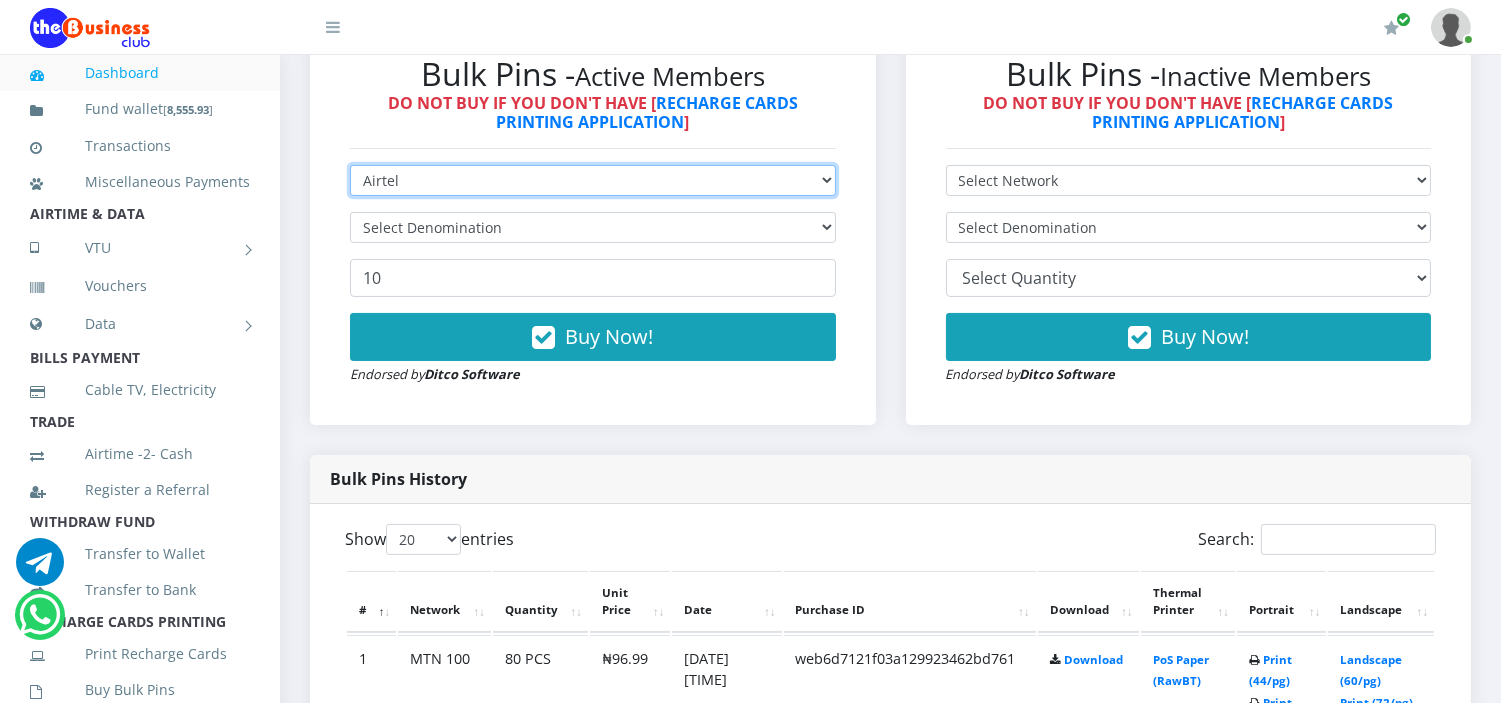 click on "Select Network
MTN
Globacom
9Mobile
Airtel" at bounding box center (593, 180) 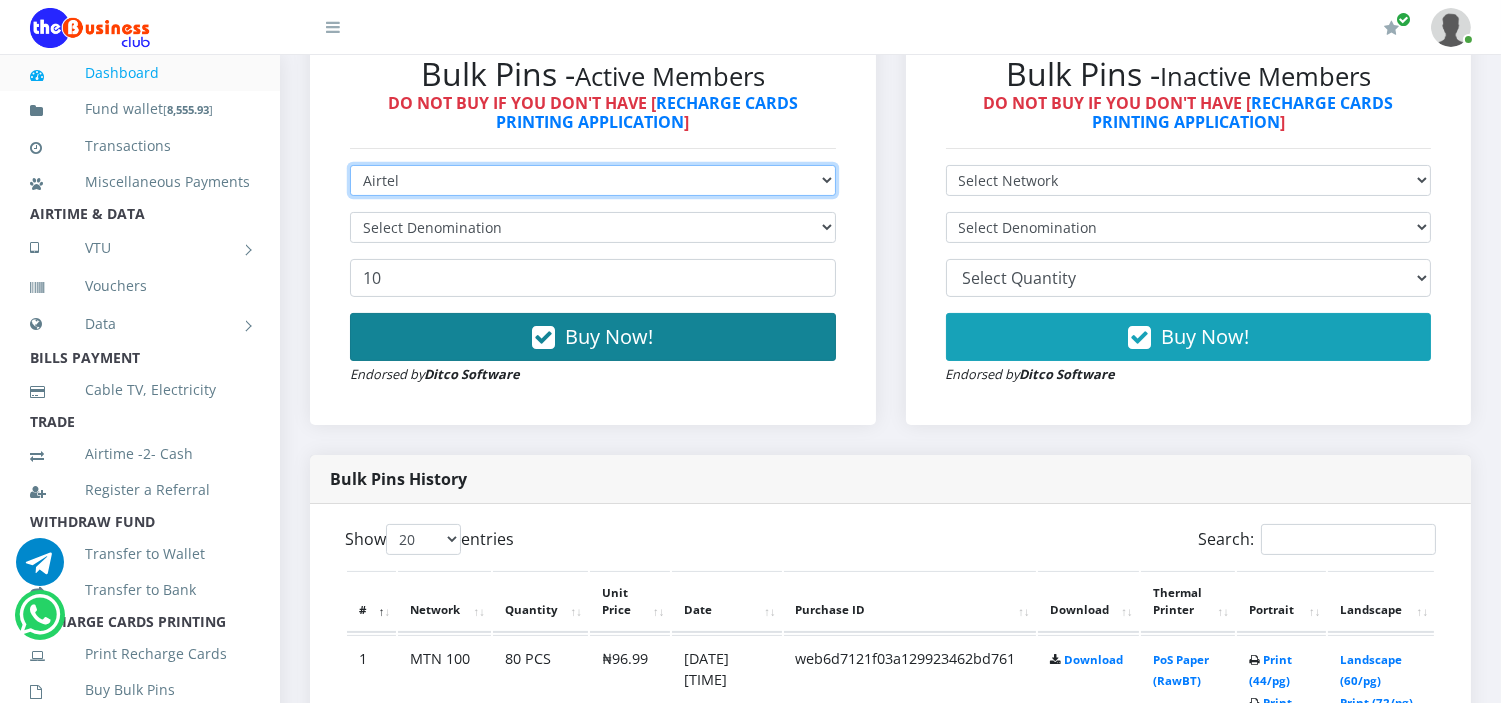 type 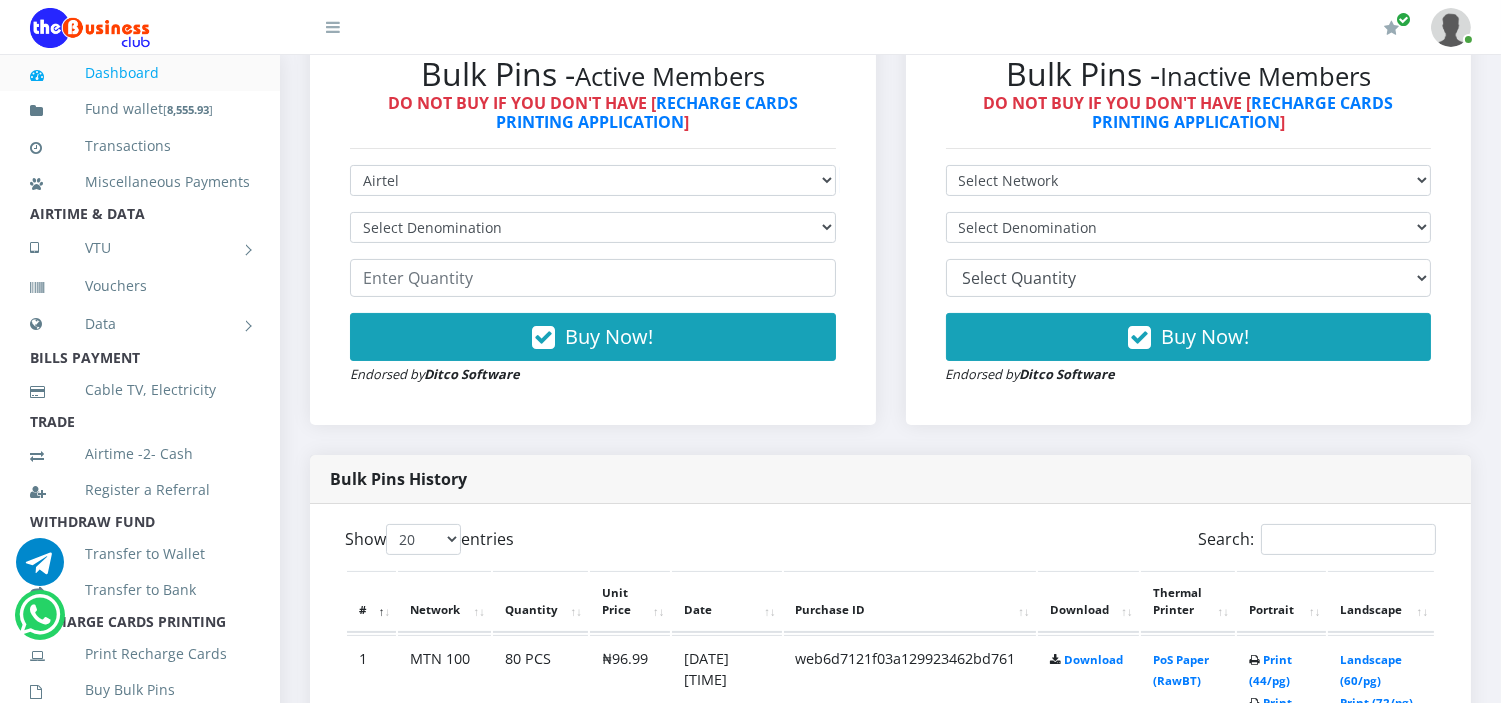 click on "Select Network
MTN
Globacom
9Mobile
Airtel
Select Denomination Airtel NGN100 - ₦96.38 Airtel NGN200 - ₦192.76 Airtel NGN500 - ₦481.90 Airtel NGN1000 - ₦963.80
Buy Now!" at bounding box center [593, 275] 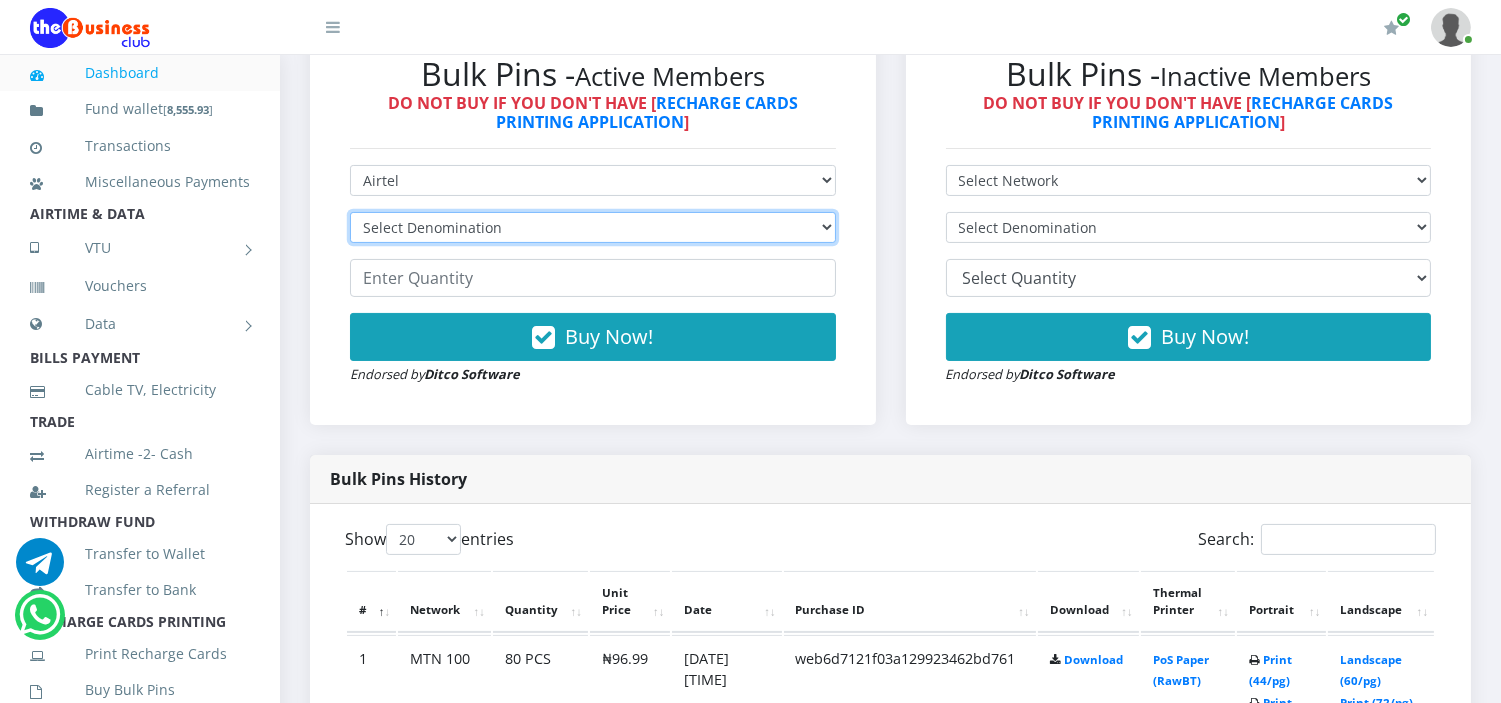 click on "Select Denomination Airtel NGN100 - ₦96.38 Airtel NGN200 - ₦192.76 Airtel NGN500 - ₦481.90 Airtel NGN1000 - ₦963.80" at bounding box center [593, 227] 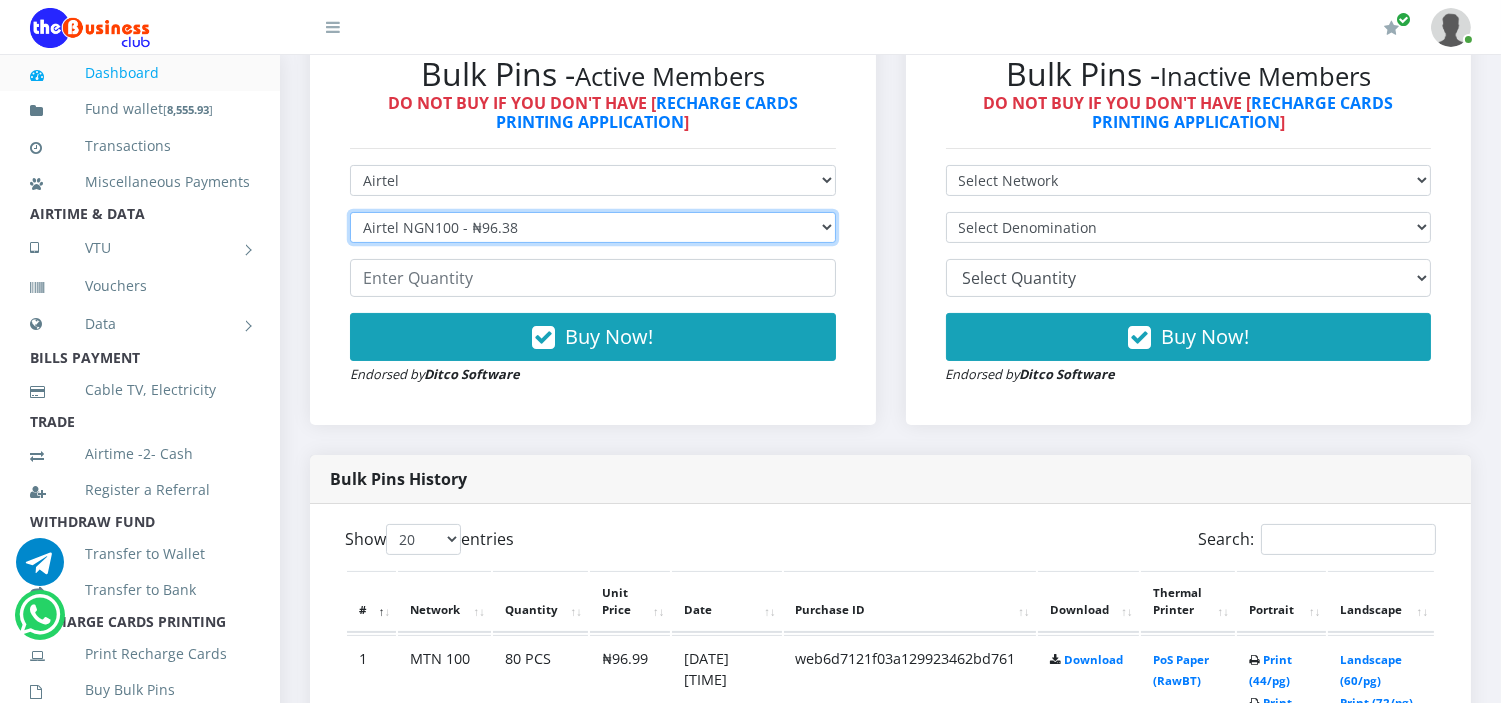 click on "Select Denomination Airtel NGN100 - ₦96.38 Airtel NGN200 - ₦192.76 Airtel NGN500 - ₦481.90 Airtel NGN1000 - ₦963.80" at bounding box center (593, 227) 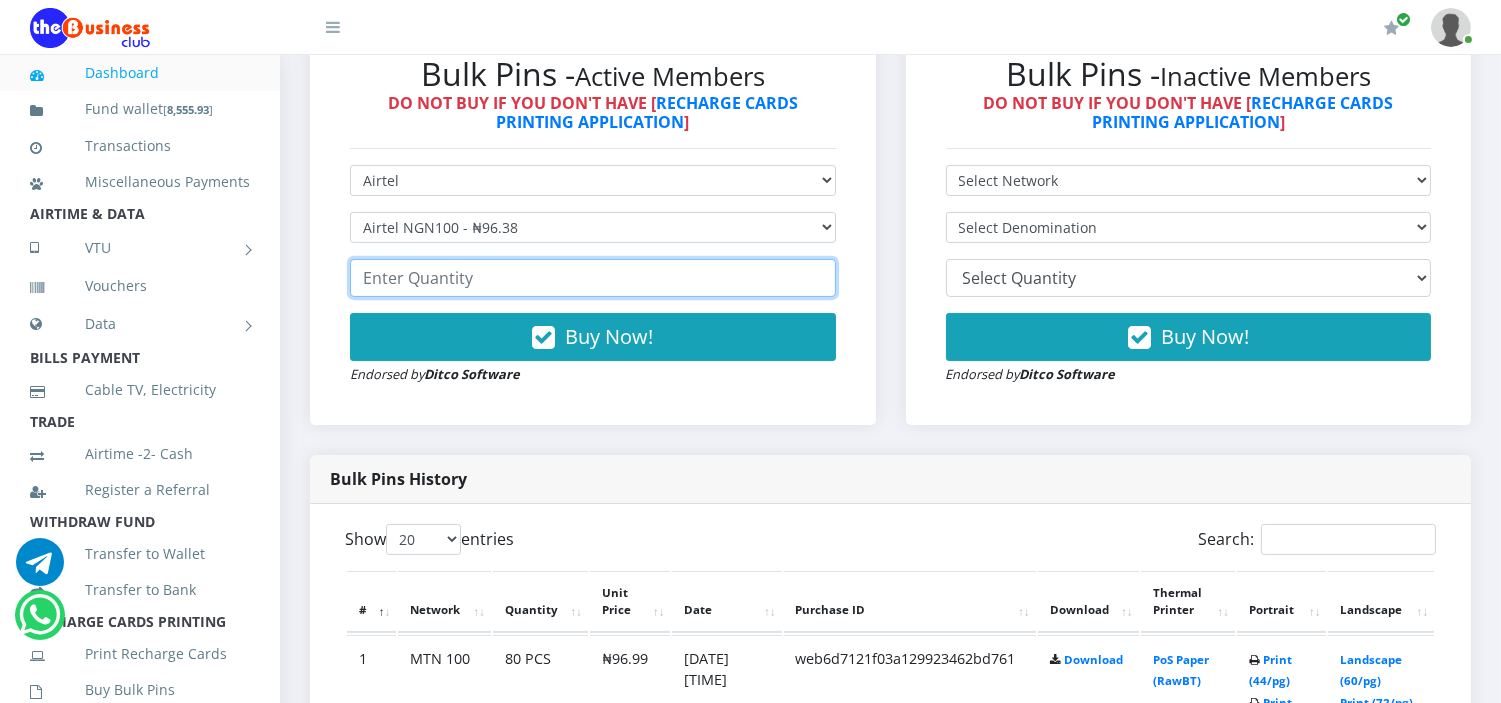 click at bounding box center [593, 278] 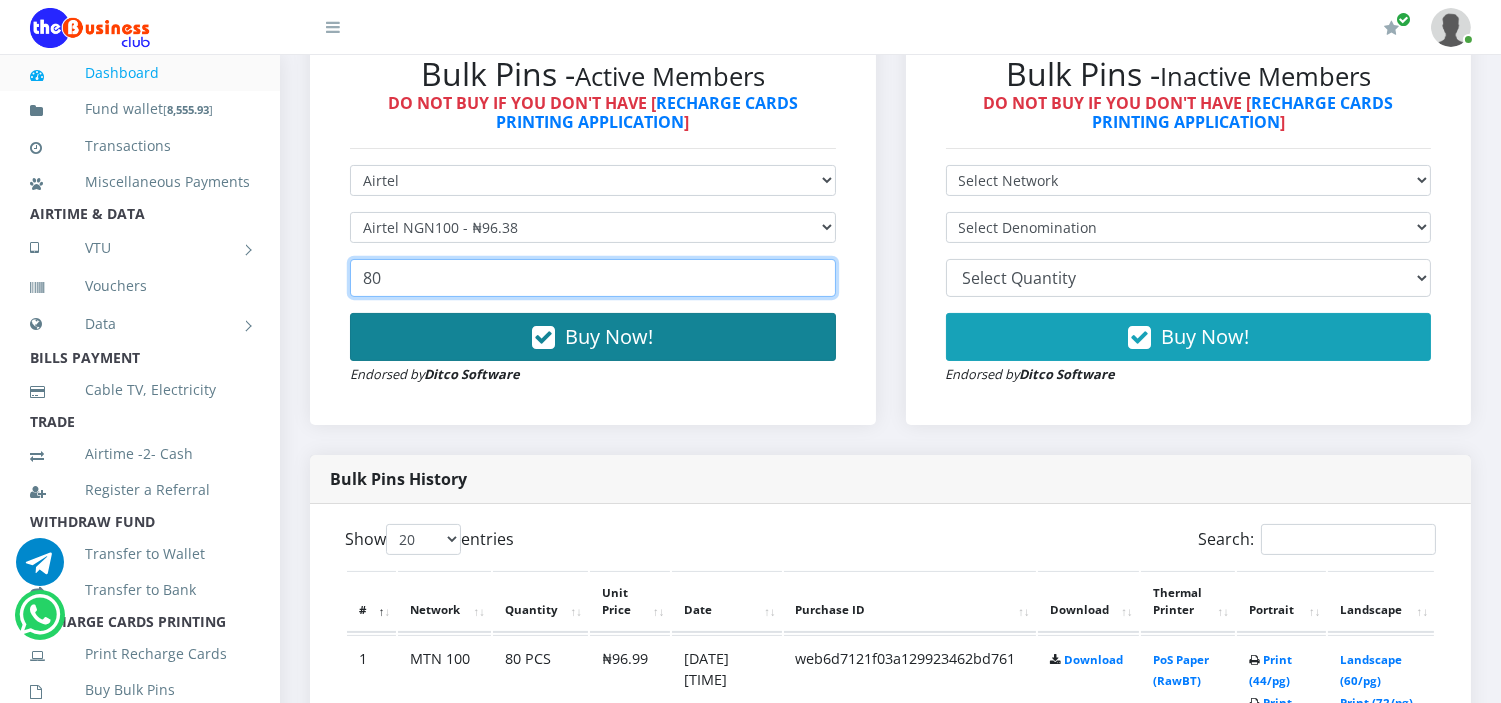 type on "80" 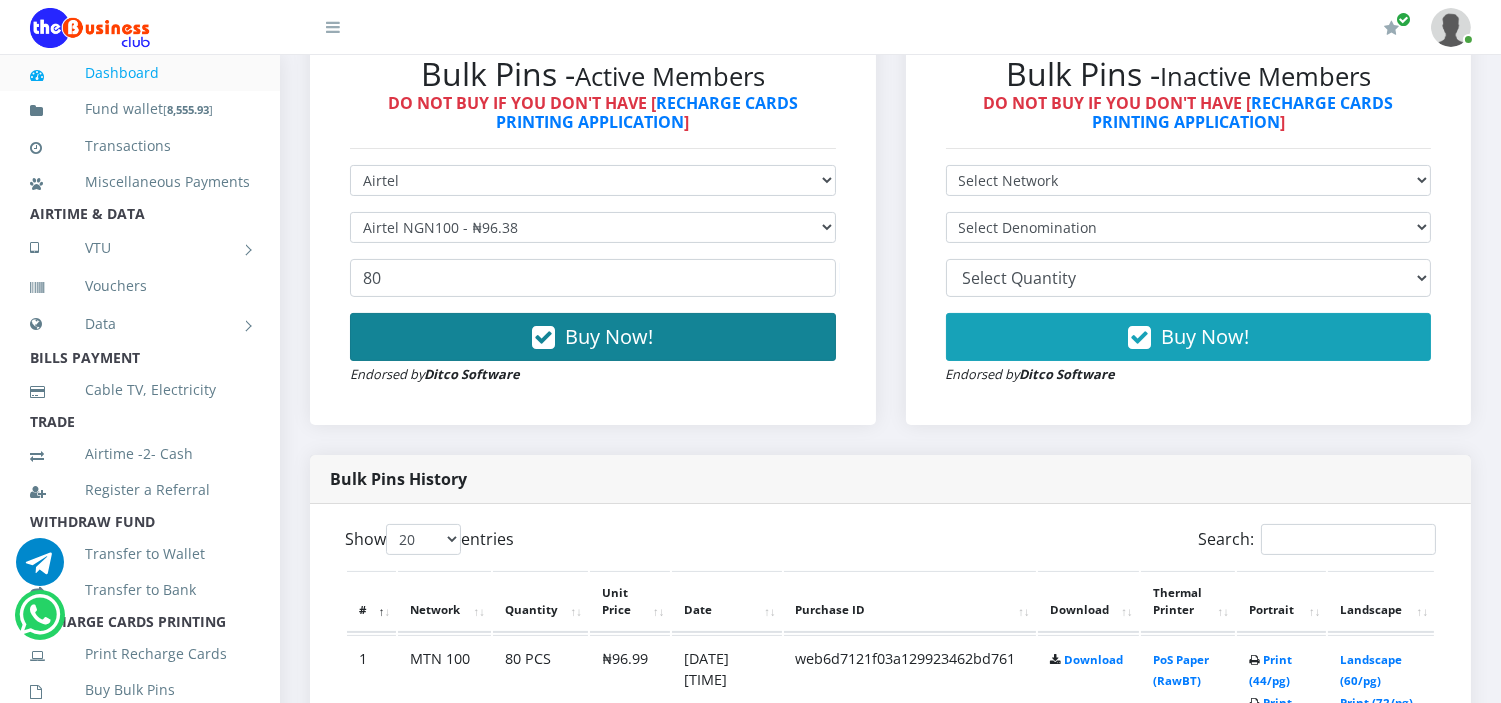 click on "Buy Now!" at bounding box center (609, 336) 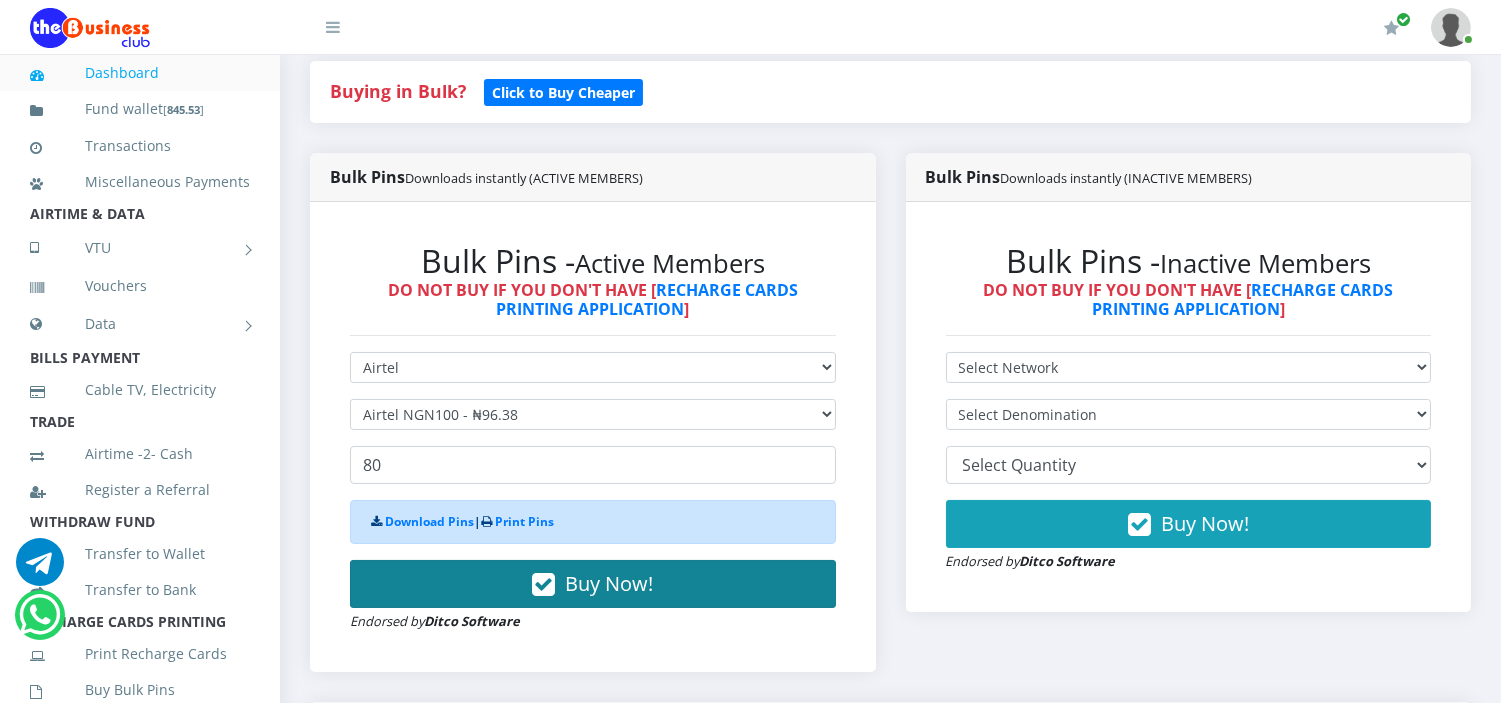 scroll, scrollTop: 0, scrollLeft: 0, axis: both 